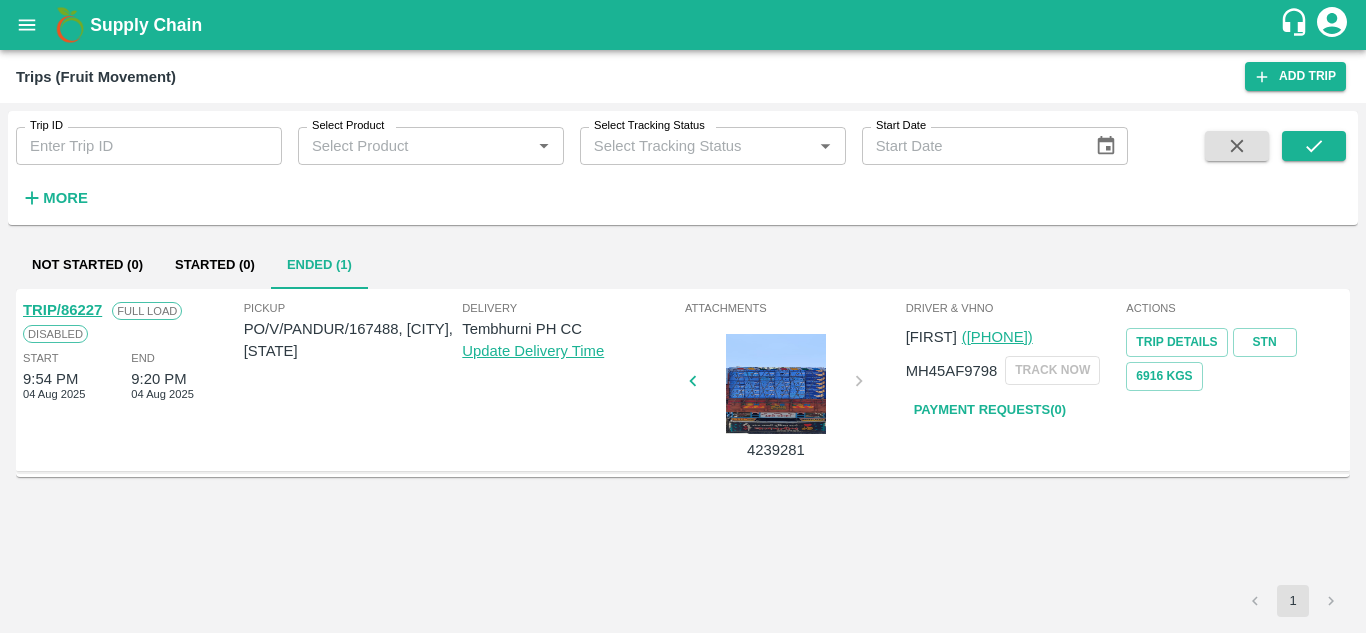 scroll, scrollTop: 0, scrollLeft: 0, axis: both 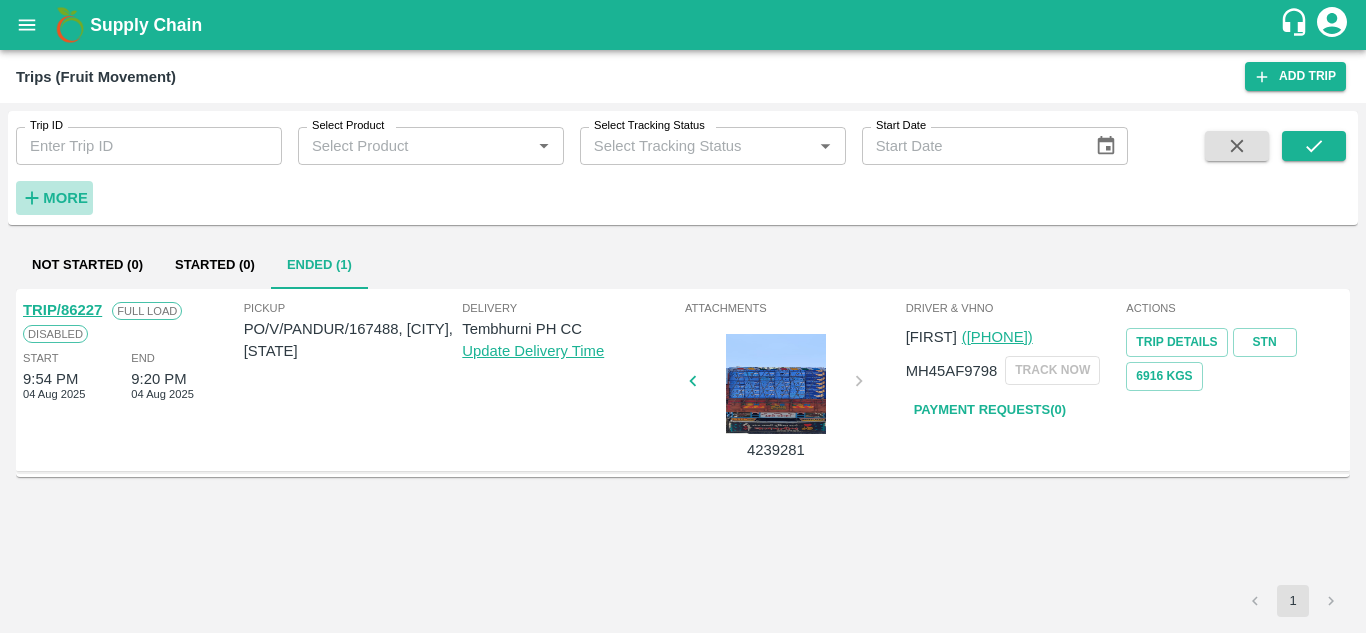 click on "More" at bounding box center (65, 198) 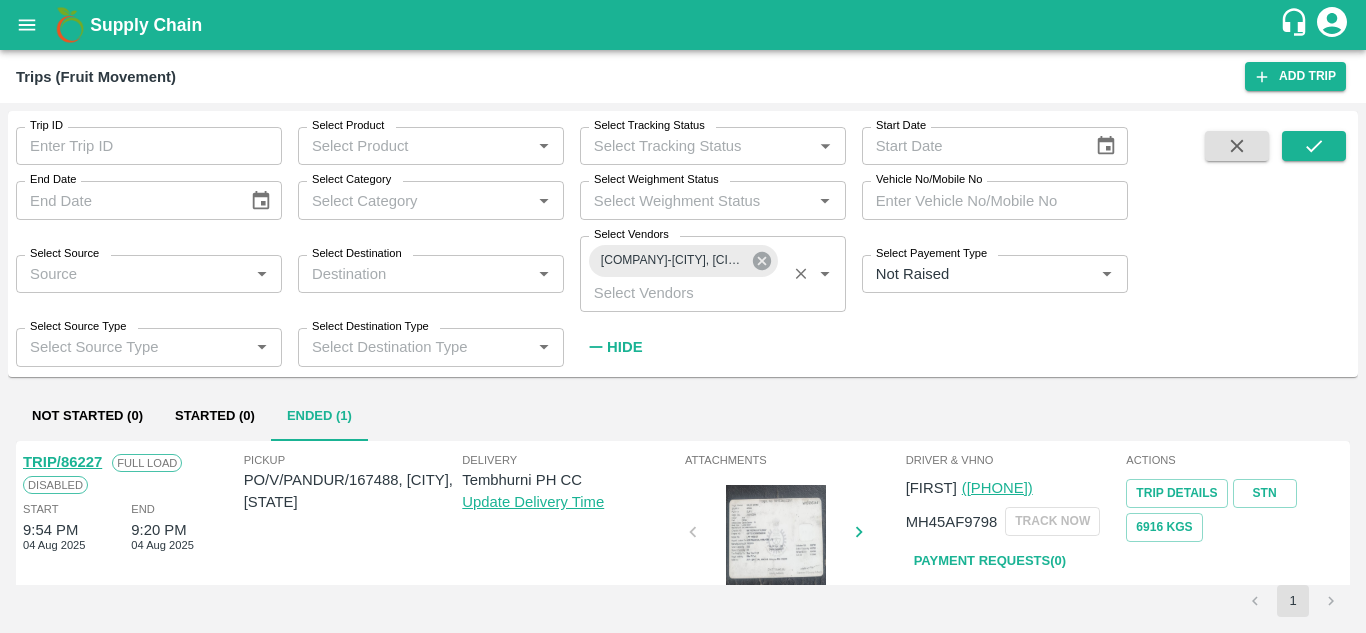 click 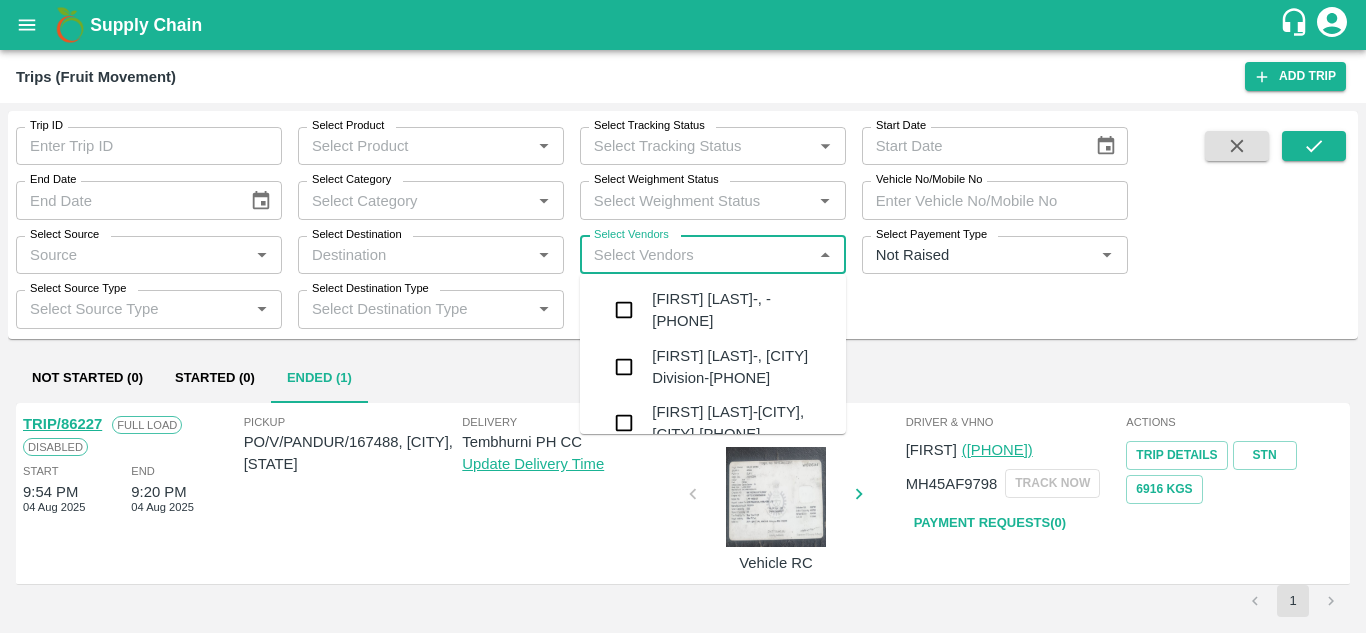 click on "Select Vendors" at bounding box center (696, 255) 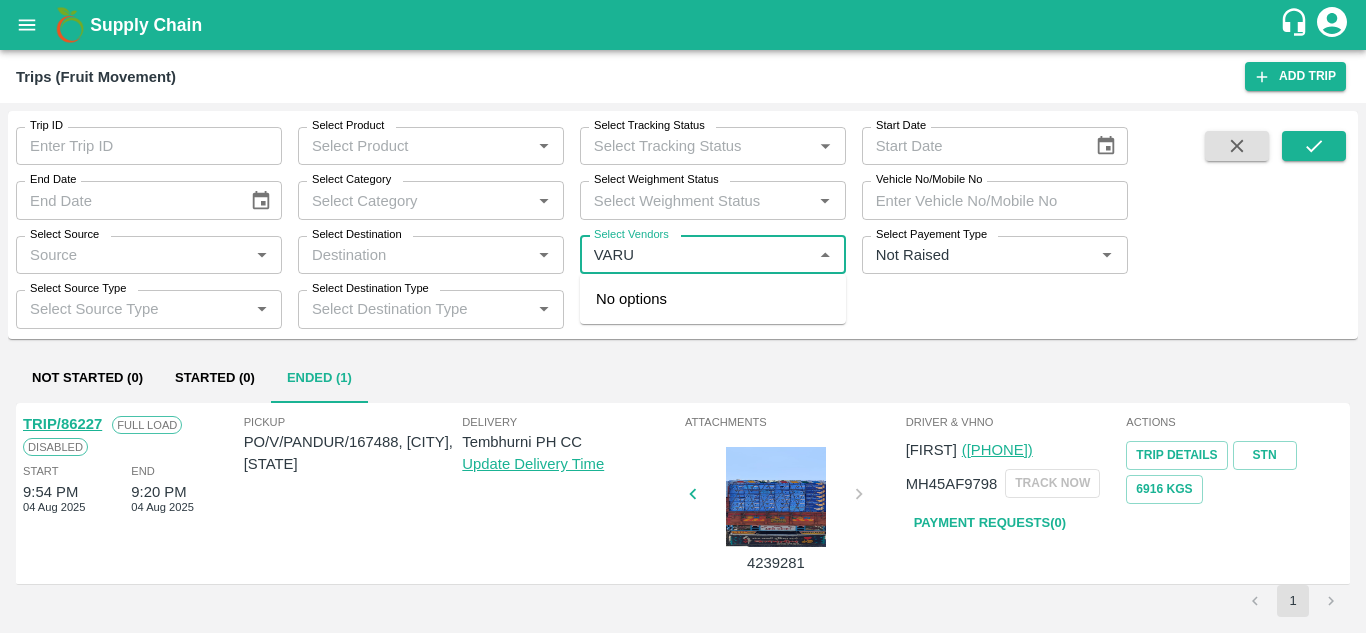 type on "[FIRST]" 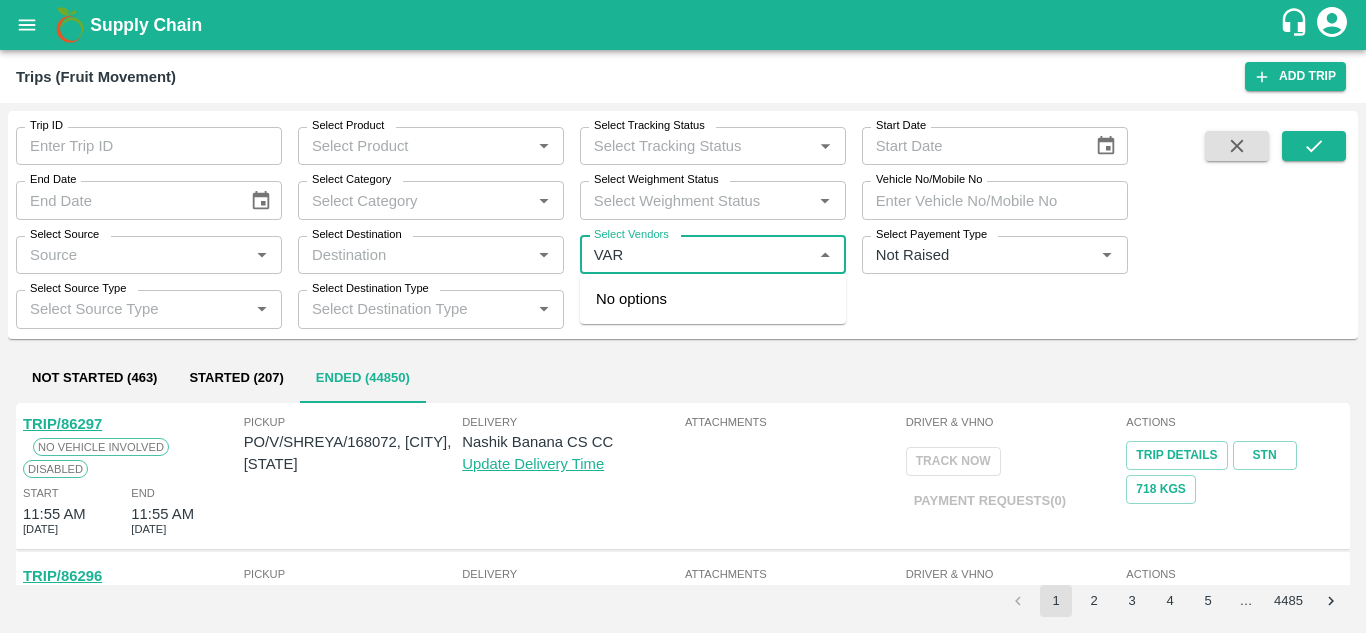 type on "VARU" 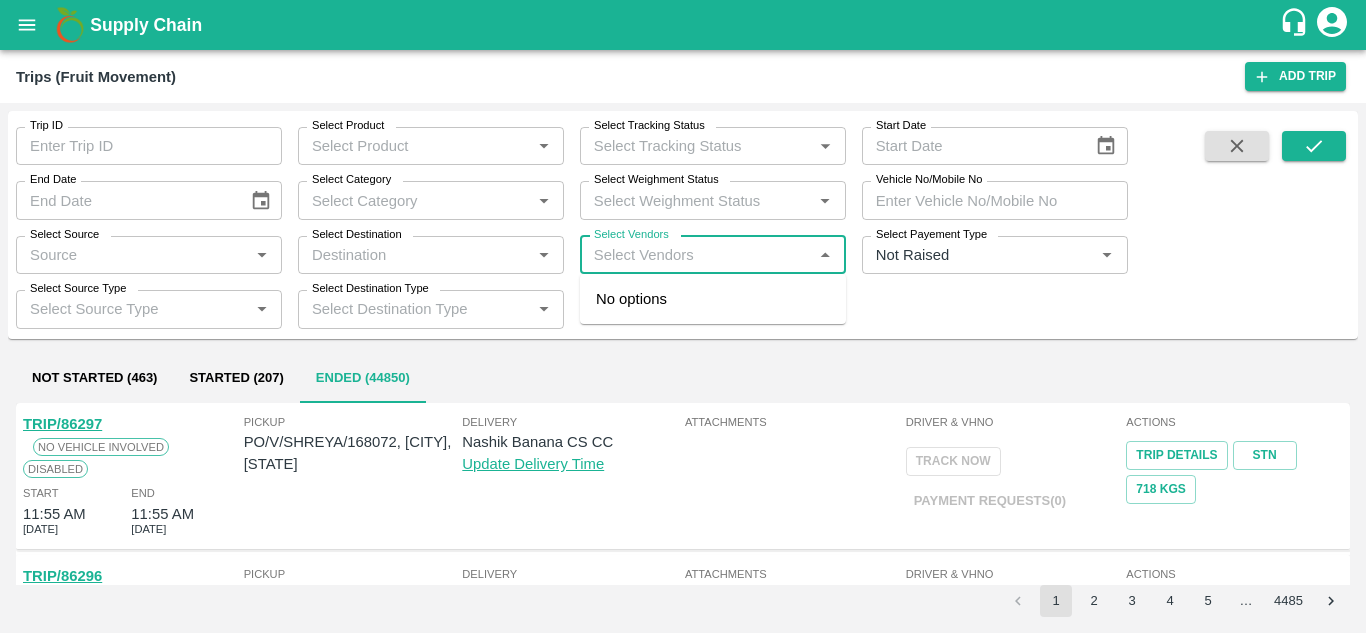 type on "N" 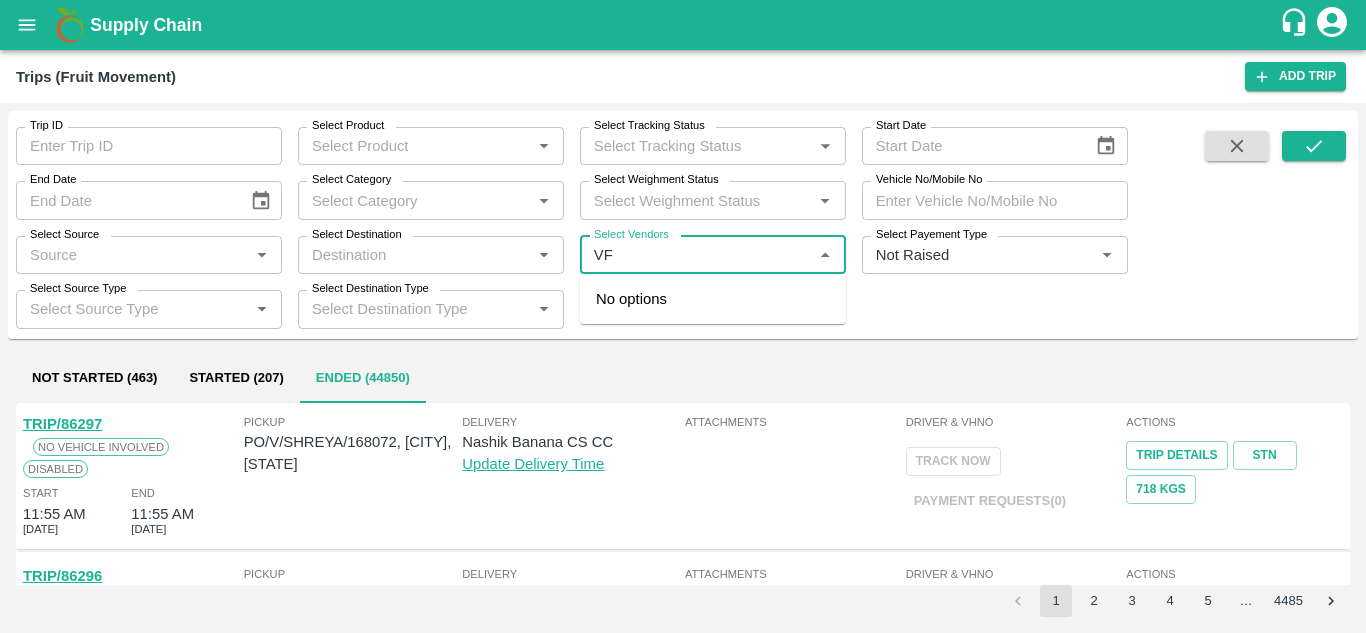 type on "VF" 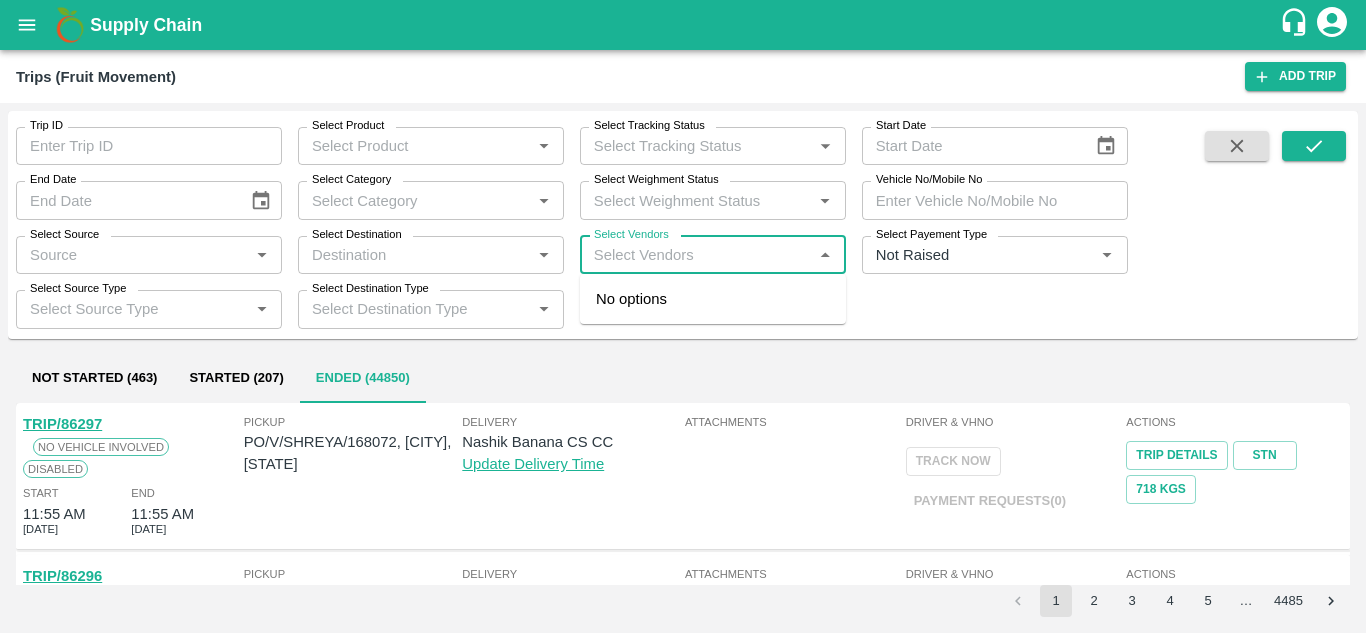 click on "Select Vendors" at bounding box center [696, 255] 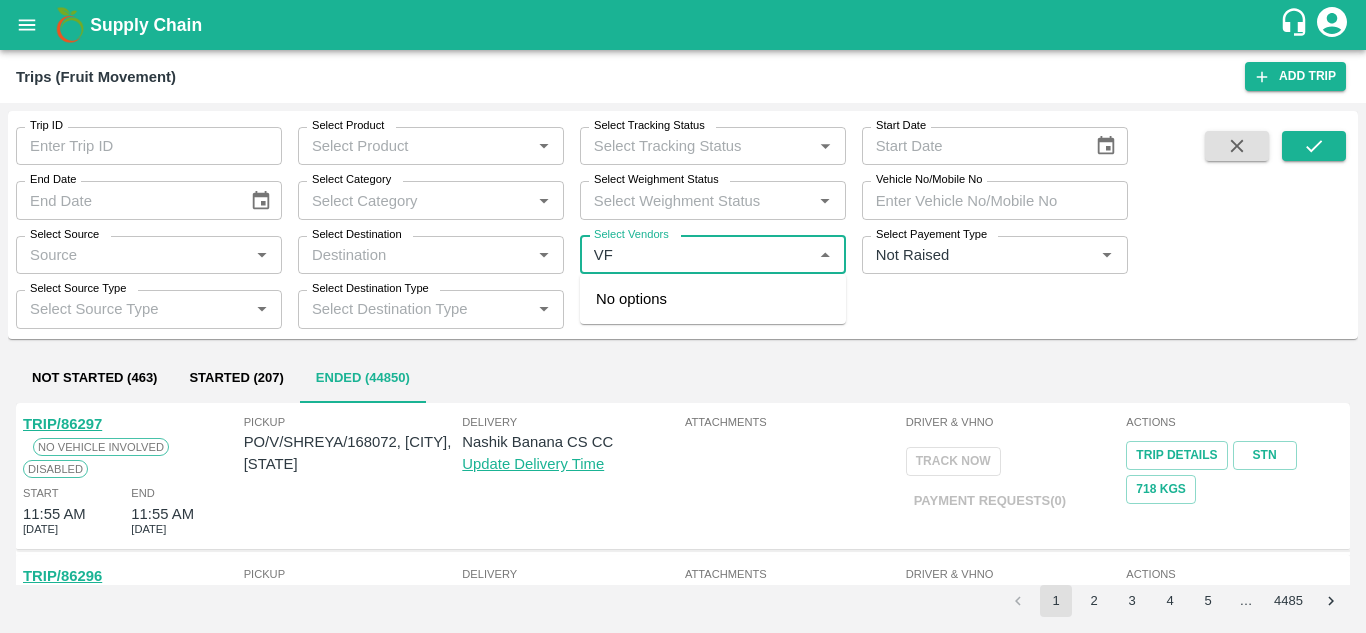 type on "VF" 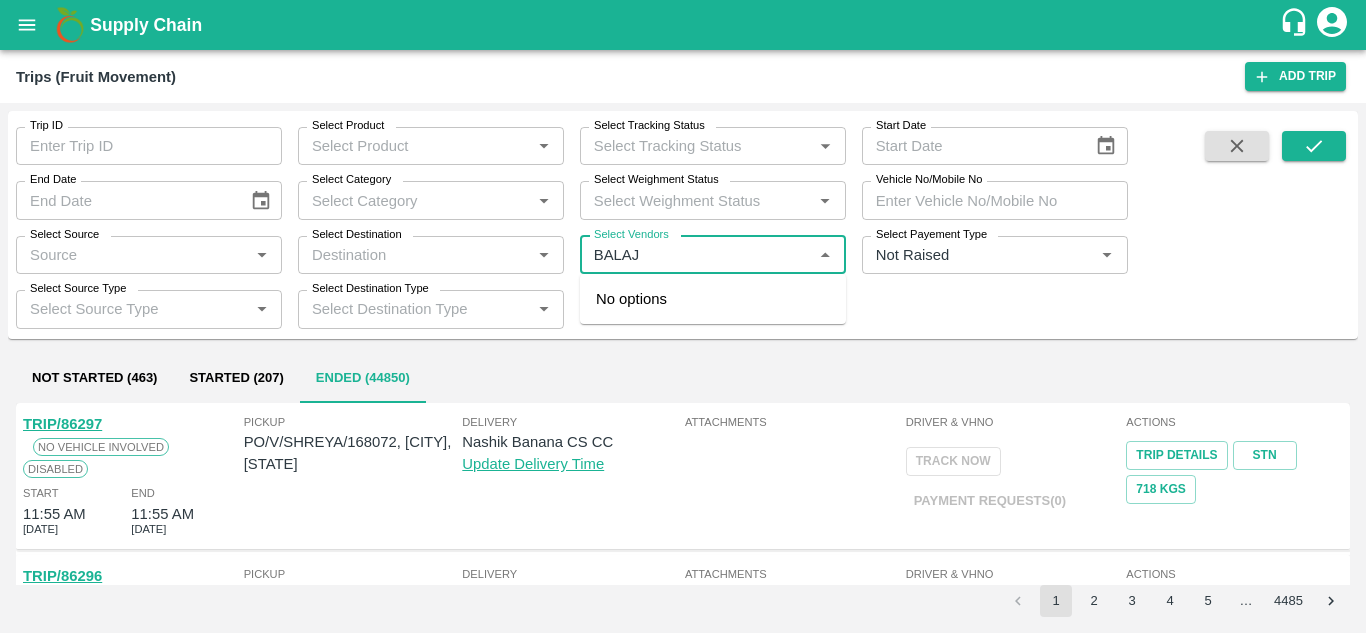 type on "BALAJI" 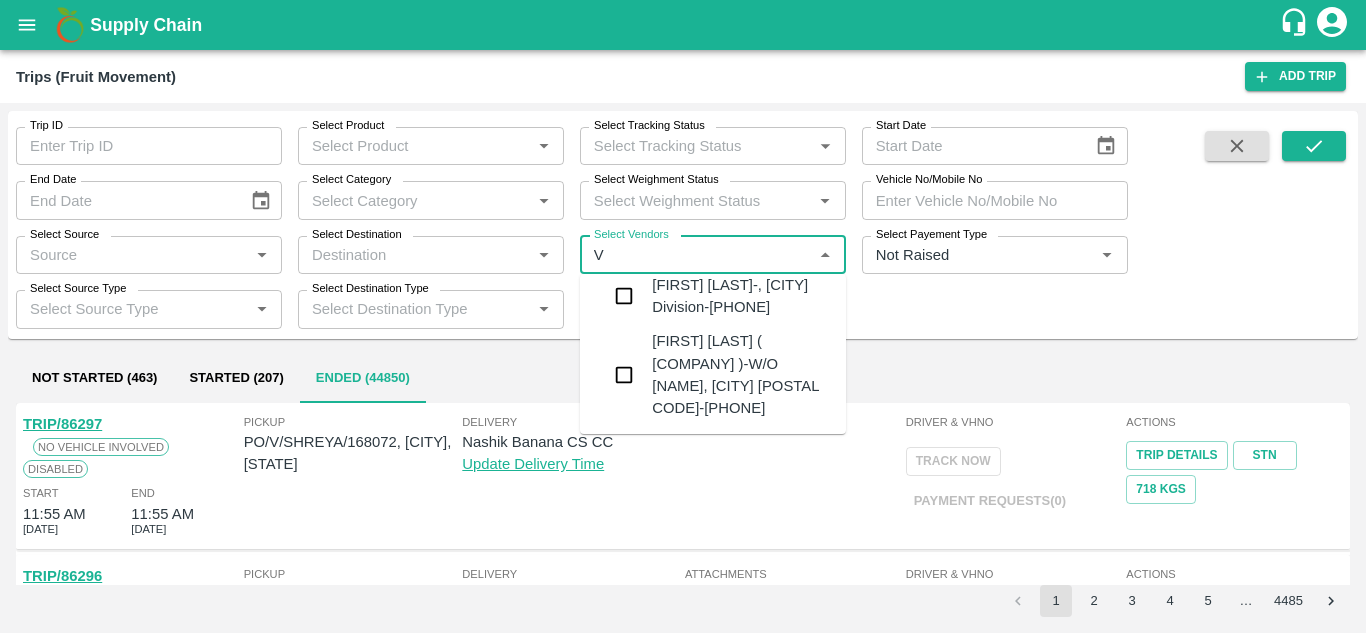 scroll, scrollTop: 0, scrollLeft: 0, axis: both 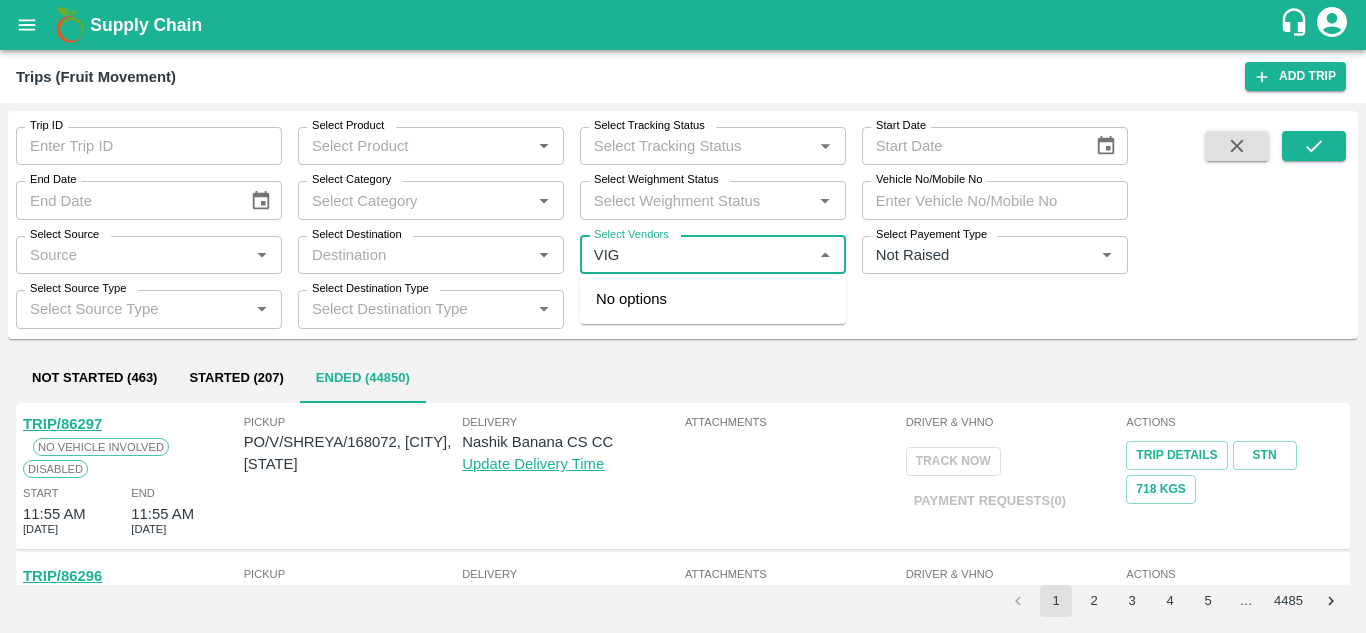 type on "VIGN" 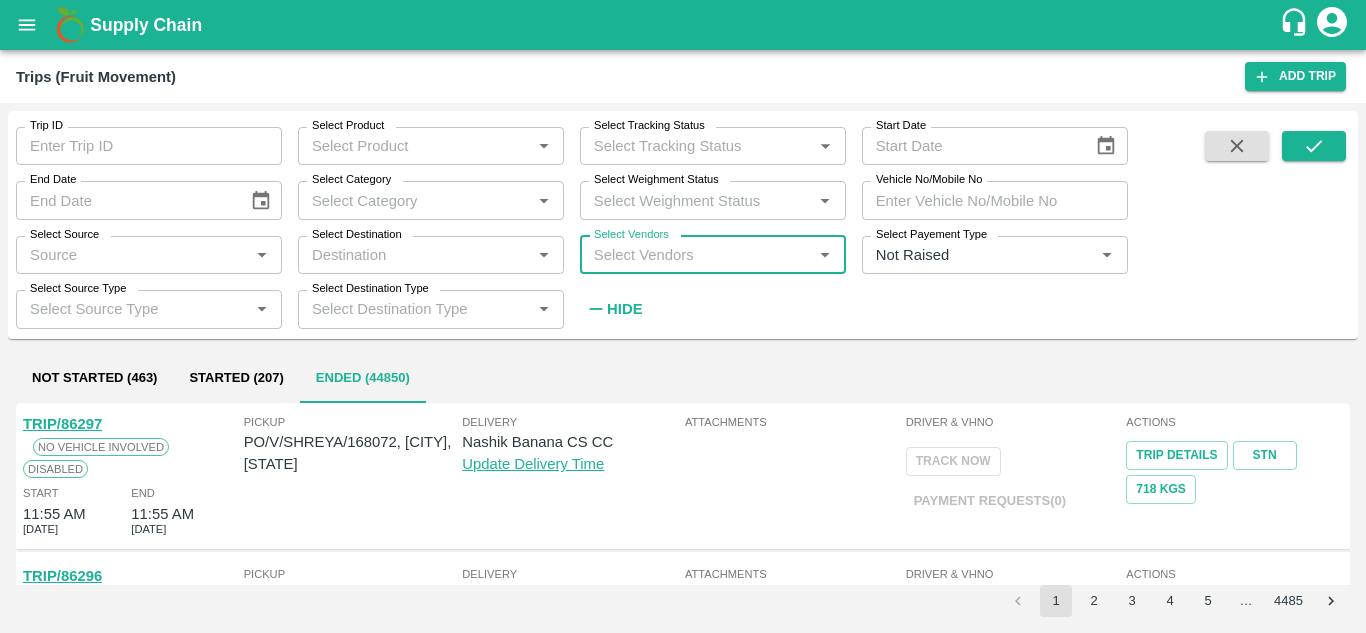 click on "Select Vendors" at bounding box center (696, 255) 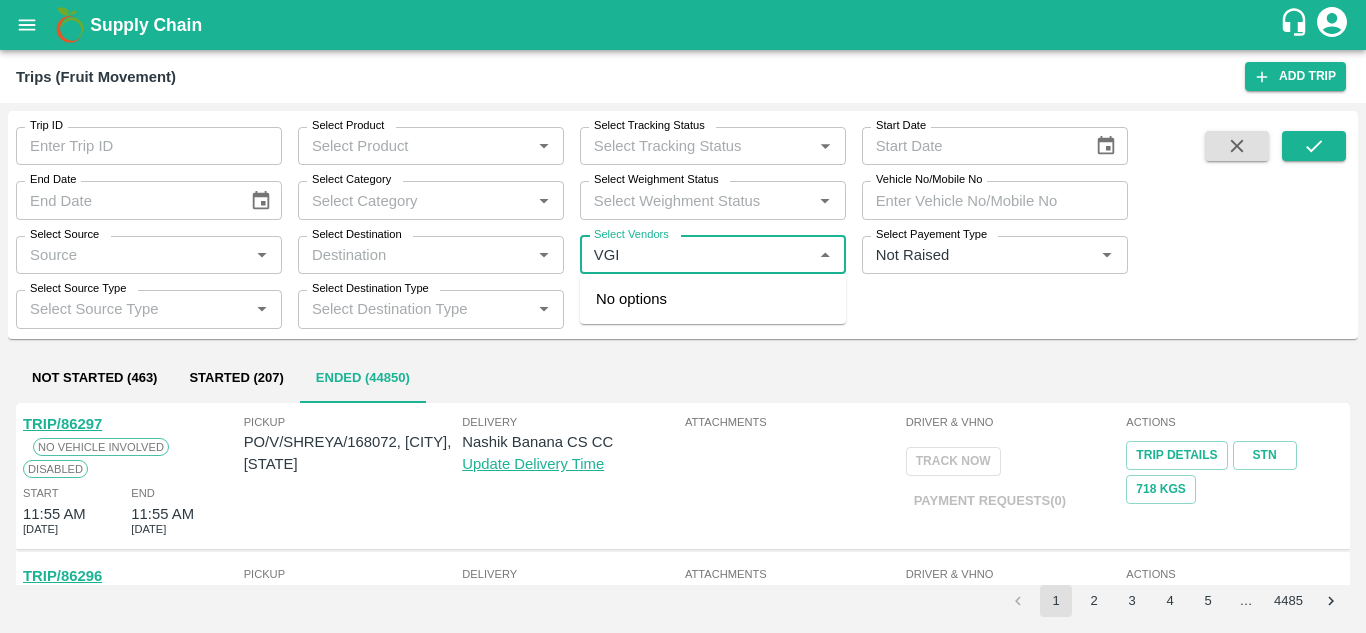 type on "VGIG" 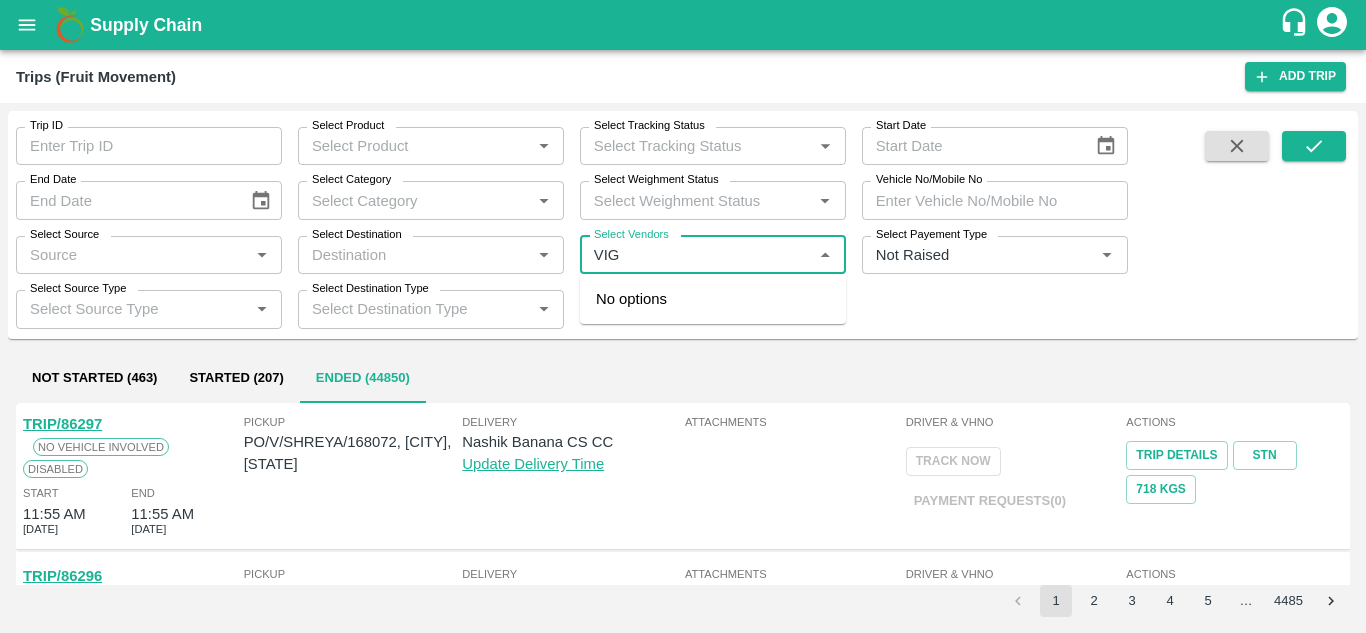 type on "VIGH" 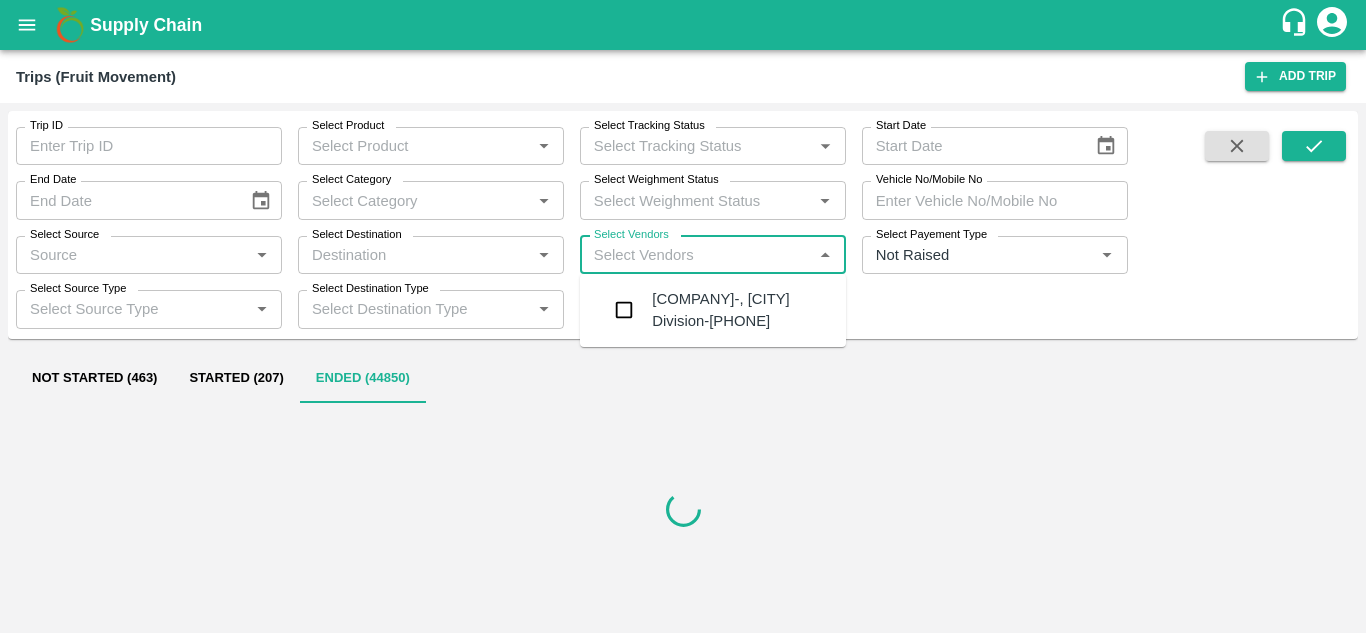 type on "N" 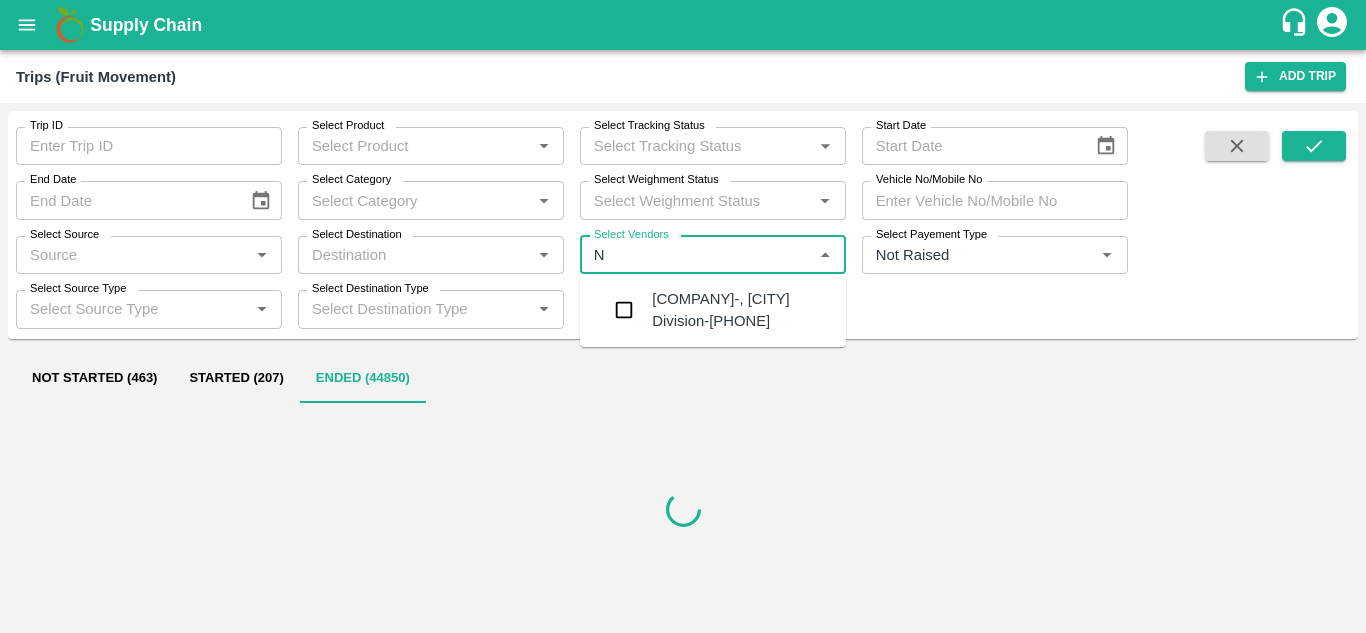 type 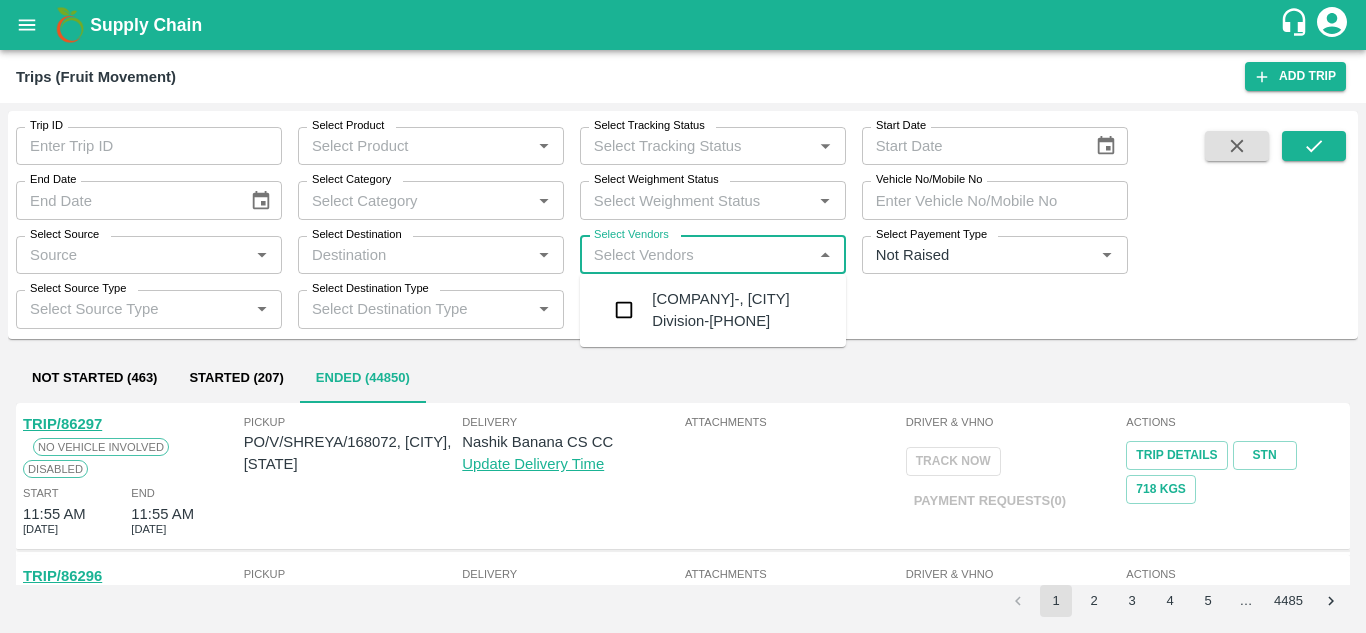 click on "[COMPANY]-, [CITY] Division-[PHONE]" at bounding box center (741, 310) 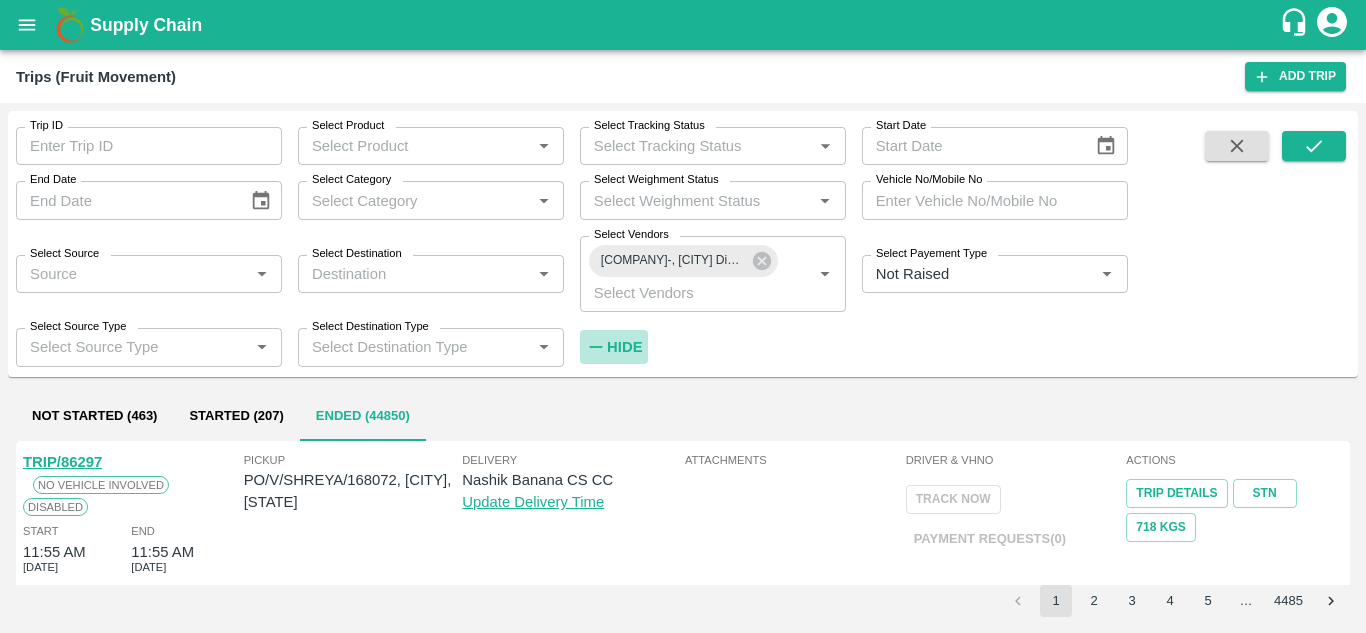 click on "Hide" at bounding box center (624, 347) 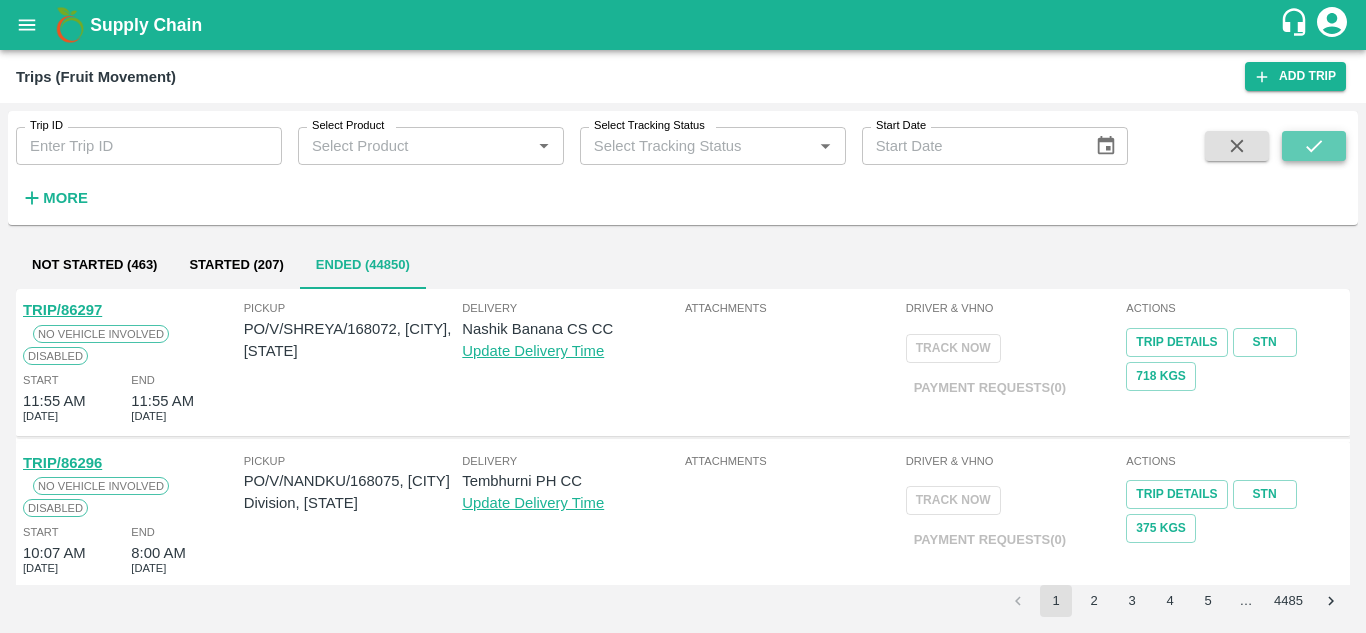 click 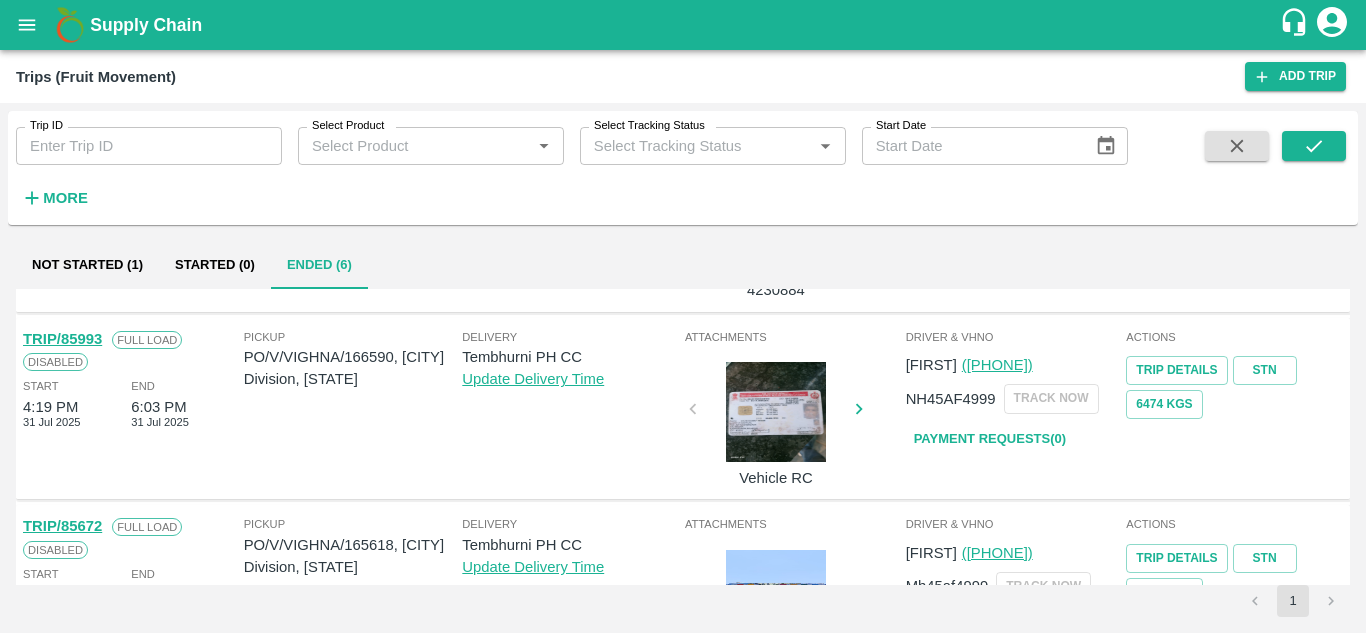 scroll, scrollTop: 721, scrollLeft: 0, axis: vertical 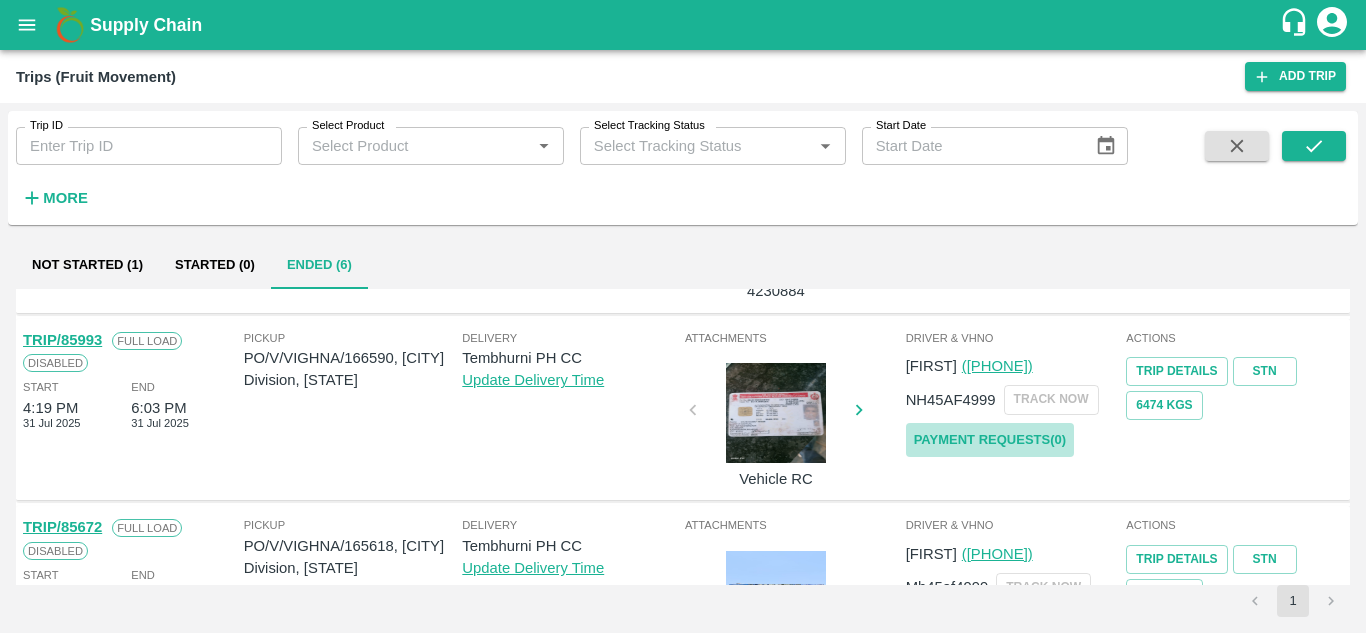 click on "Payment Requests( 0 )" at bounding box center [990, 440] 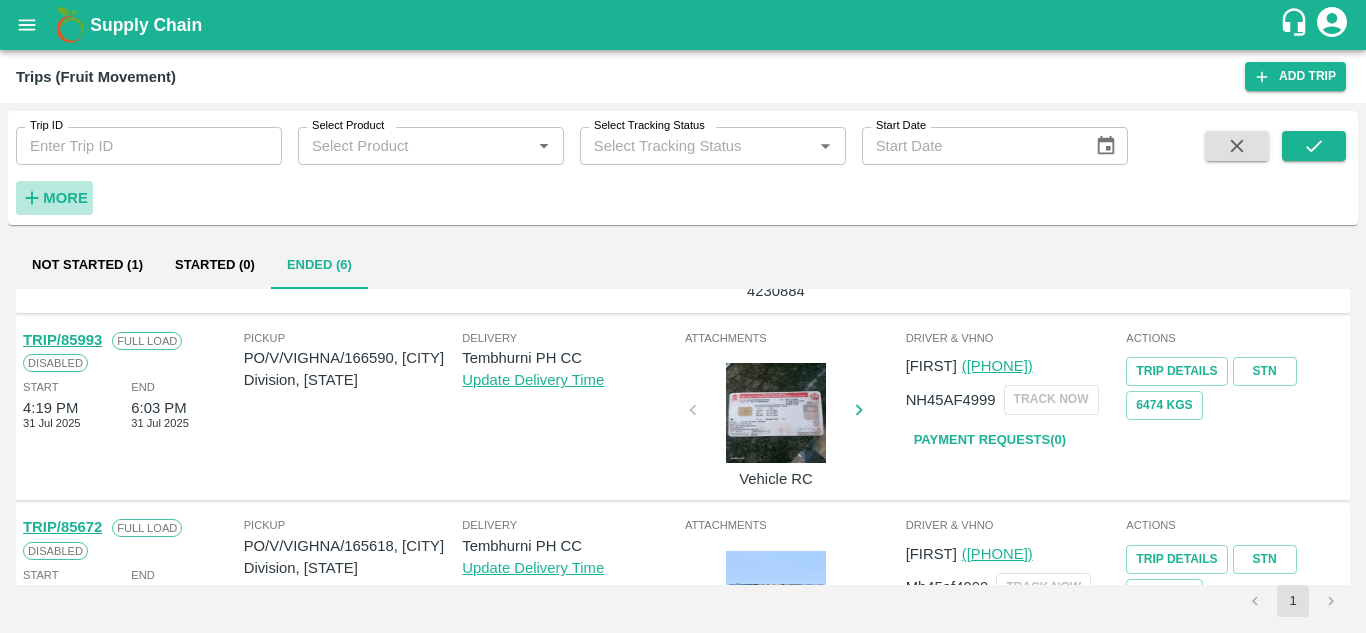click on "More" at bounding box center (65, 198) 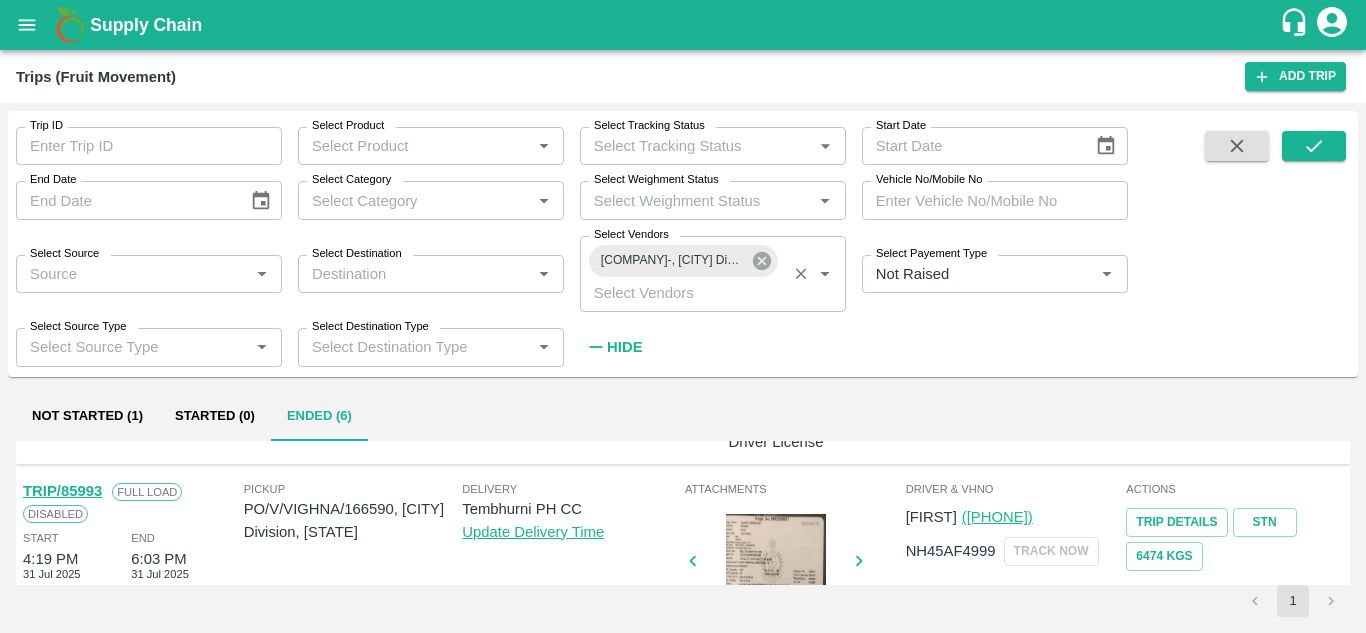 click 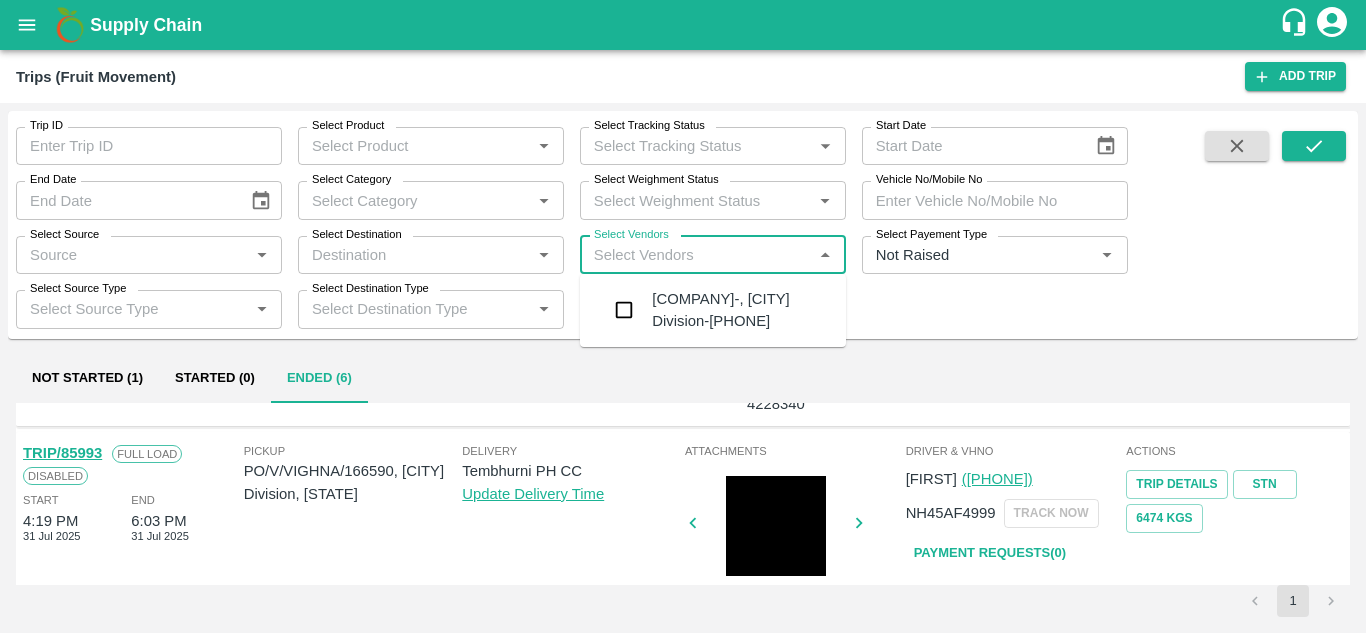 click on "Select Vendors" at bounding box center [696, 255] 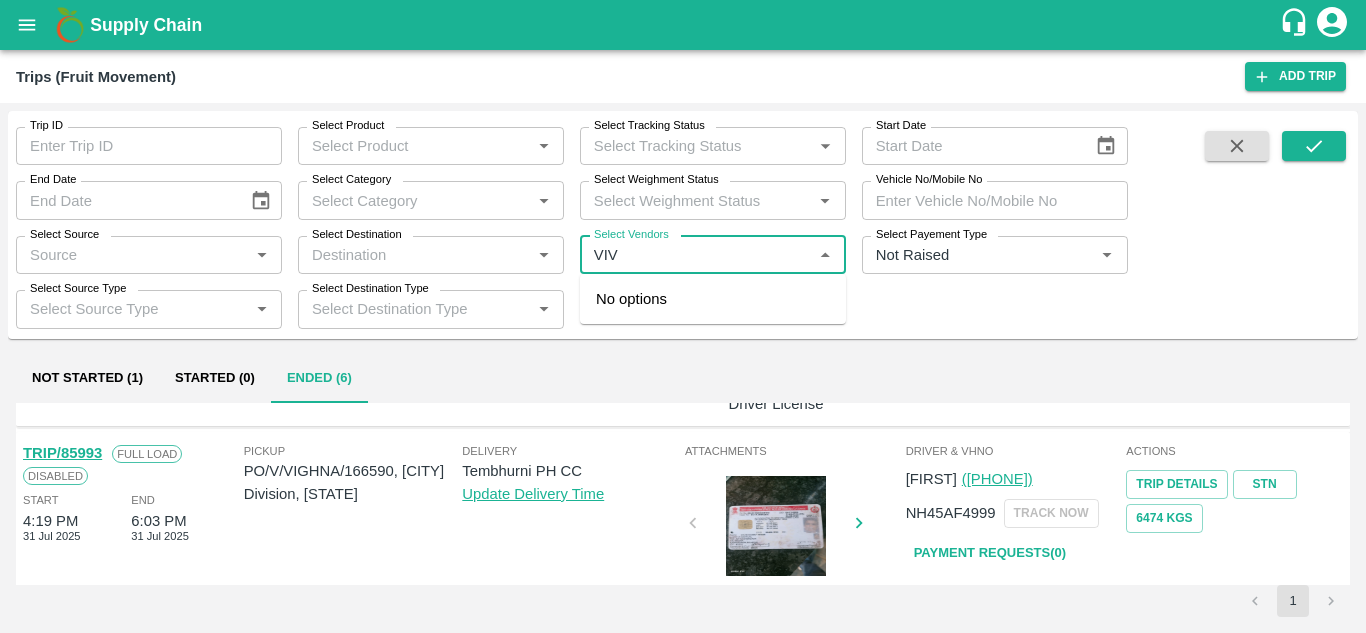 type on "VIVA" 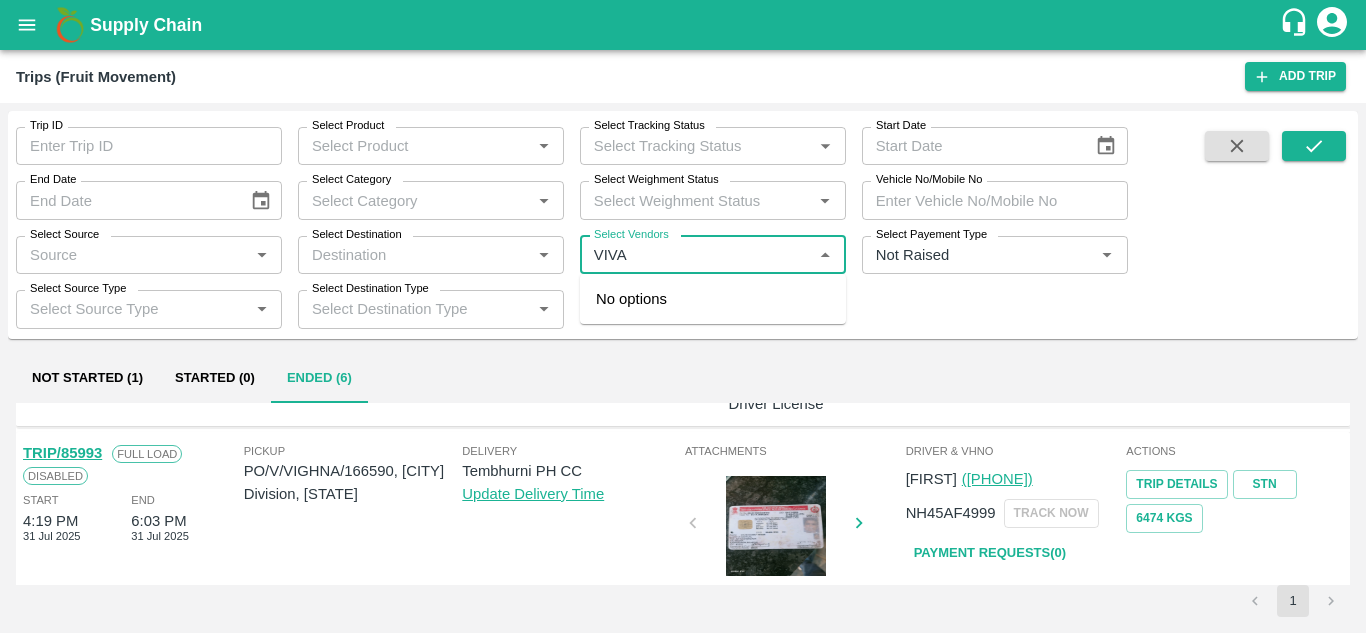 type 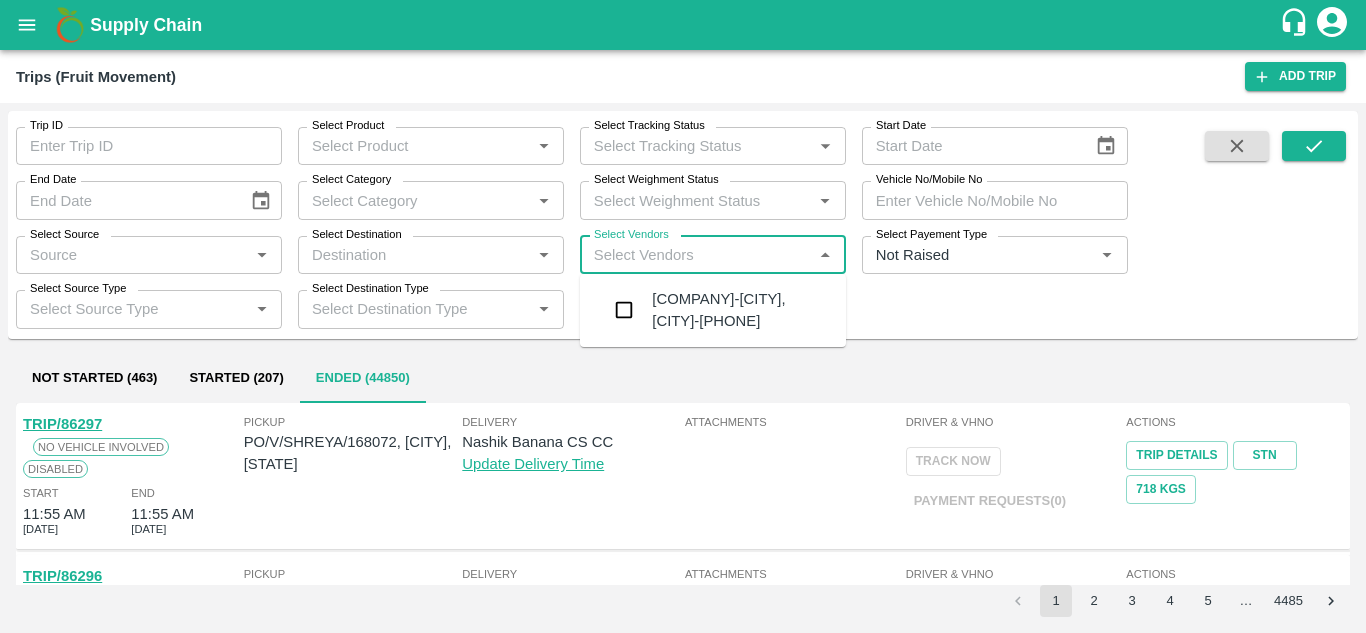 click on "[COMPANY]-[CITY], [CITY]-[PHONE]" at bounding box center [741, 310] 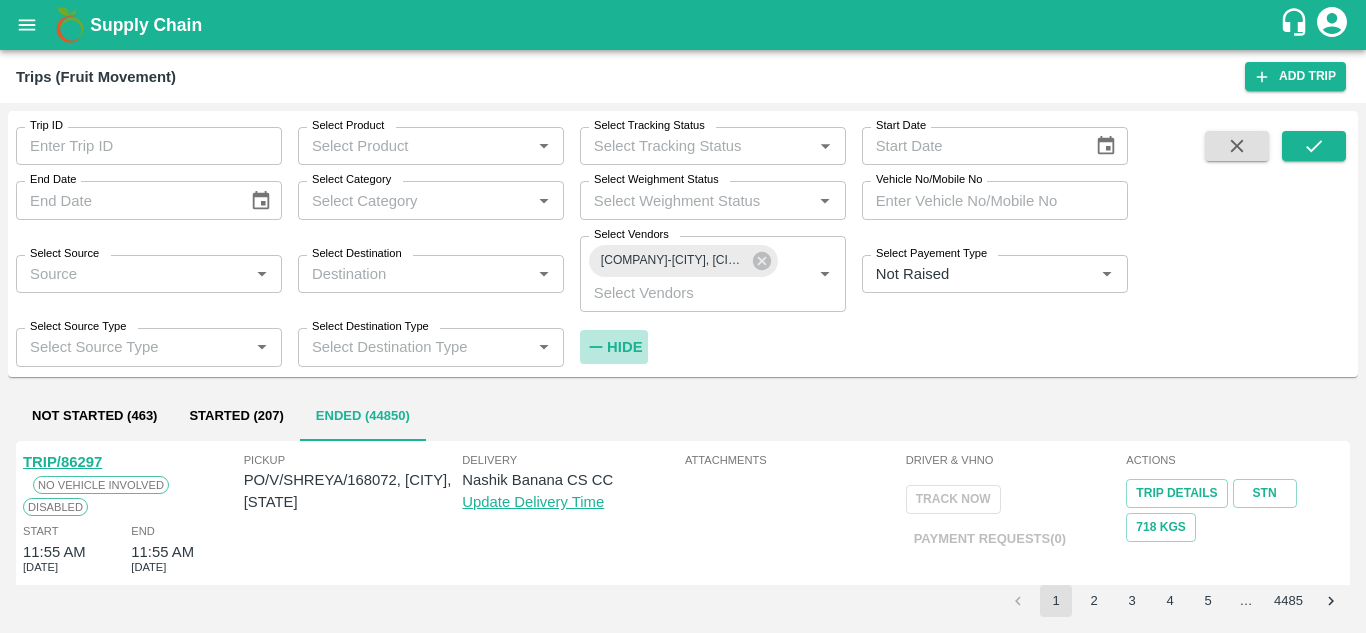 click on "Hide" at bounding box center [624, 347] 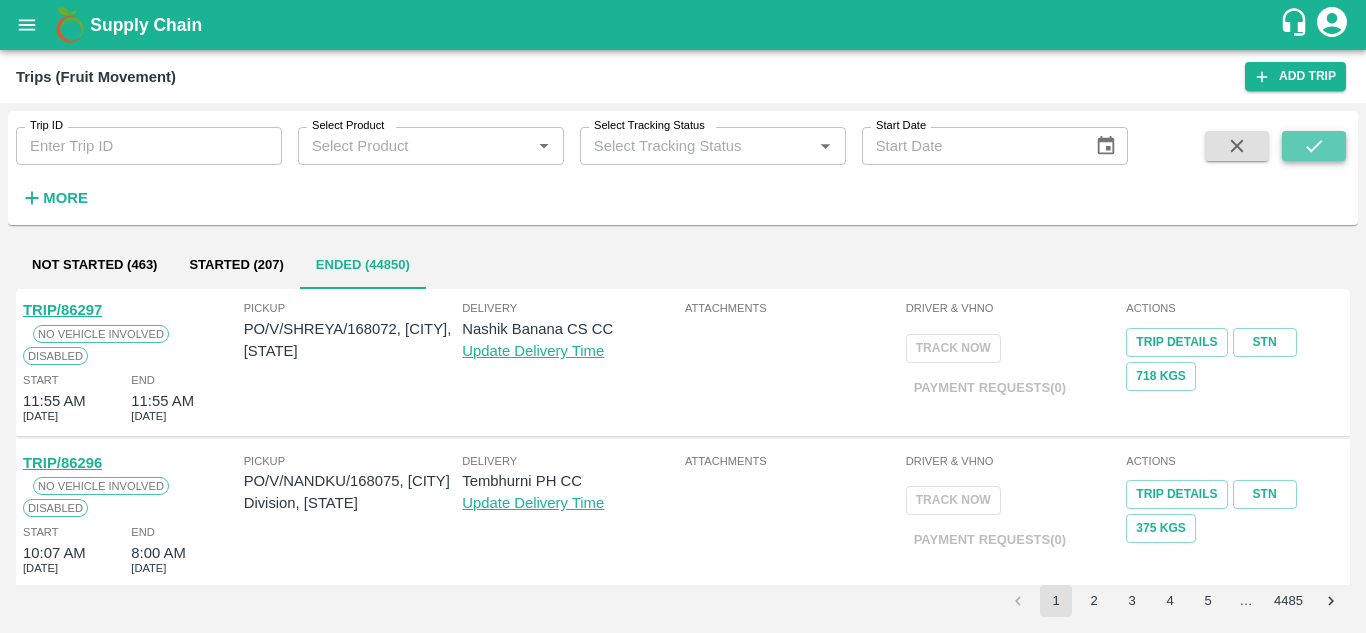 click 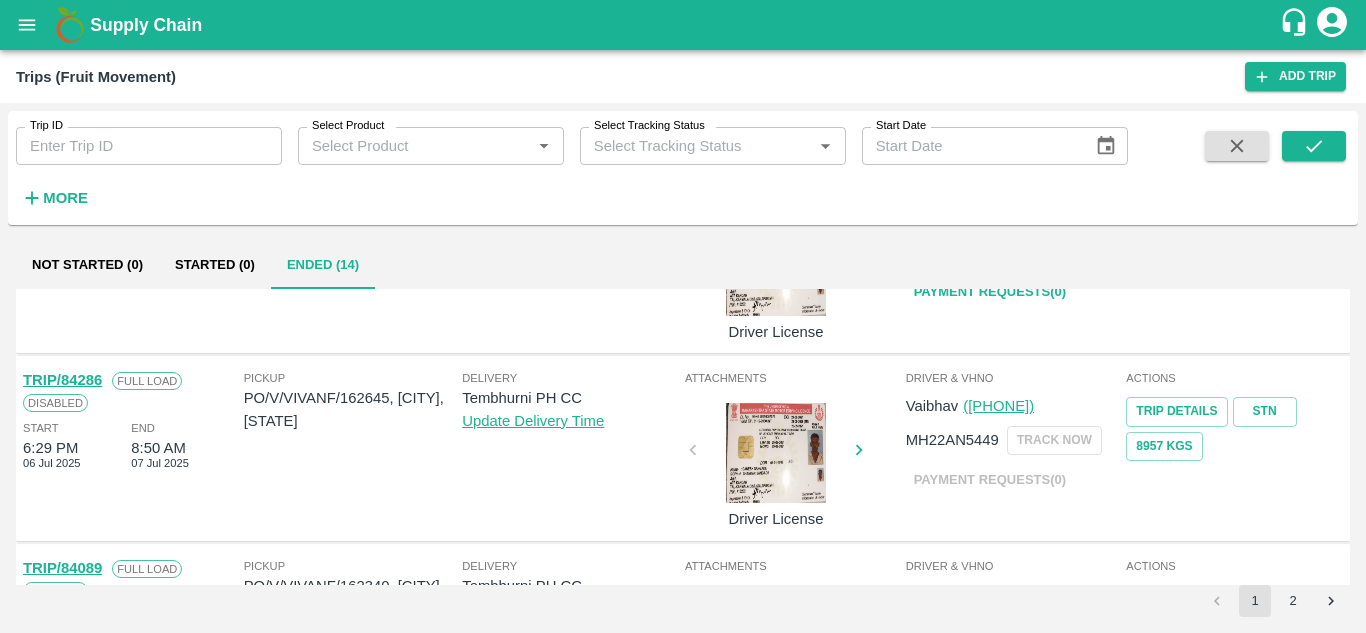 scroll, scrollTop: 1580, scrollLeft: 0, axis: vertical 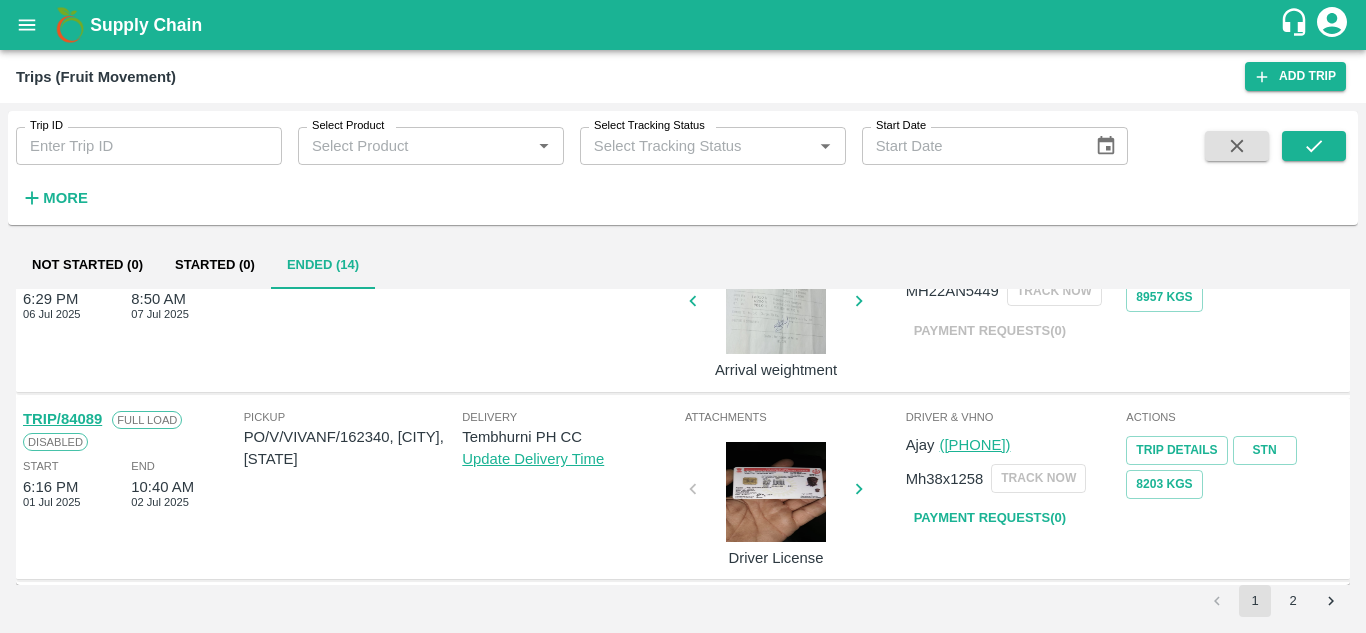 click on "2" at bounding box center [1293, 601] 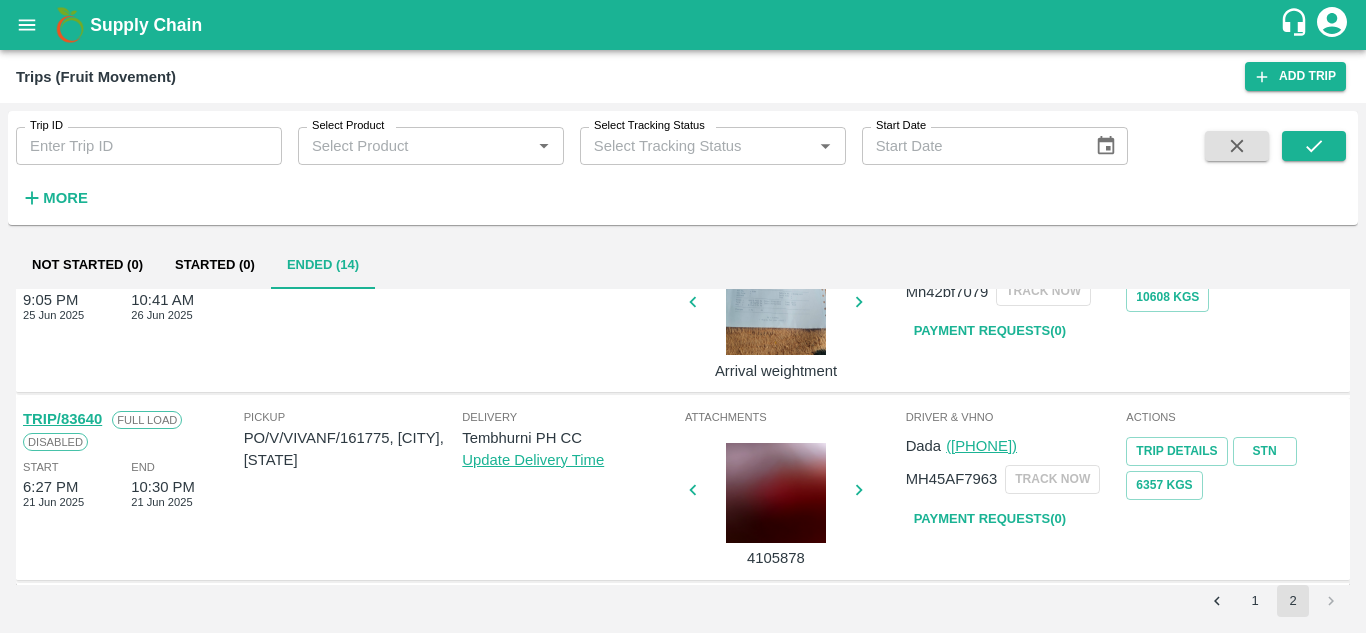 scroll, scrollTop: 0, scrollLeft: 0, axis: both 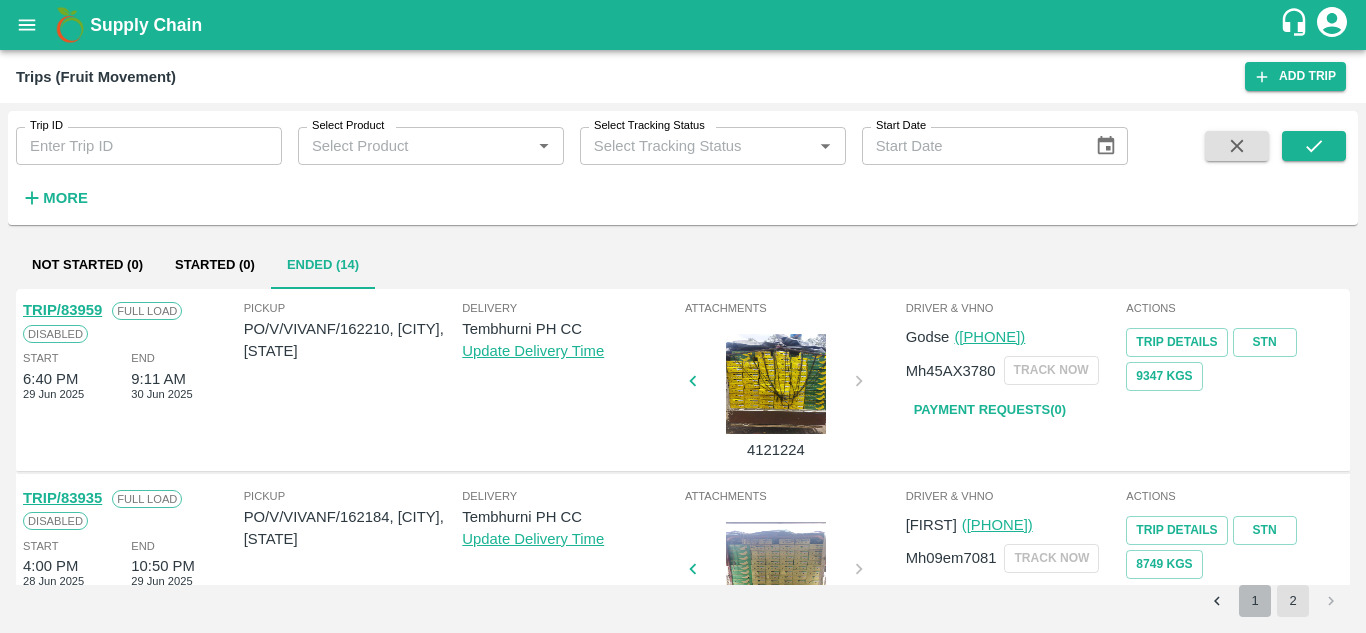 click on "1" at bounding box center [1255, 601] 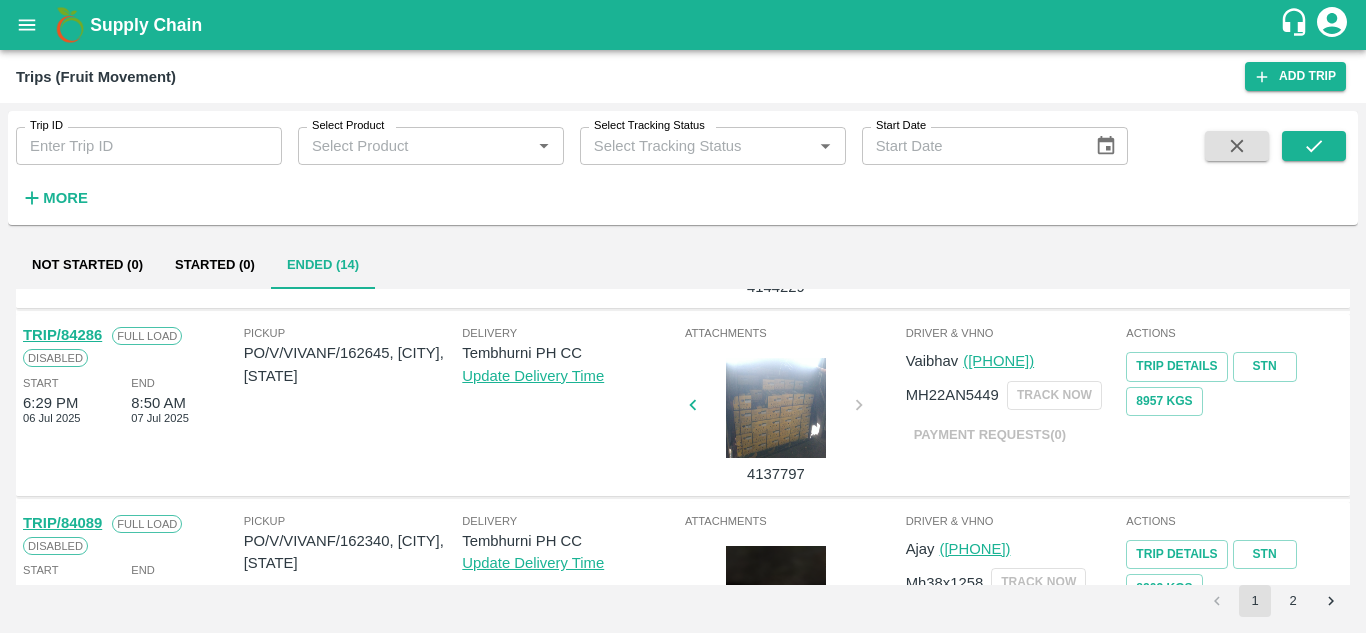 scroll, scrollTop: 1475, scrollLeft: 0, axis: vertical 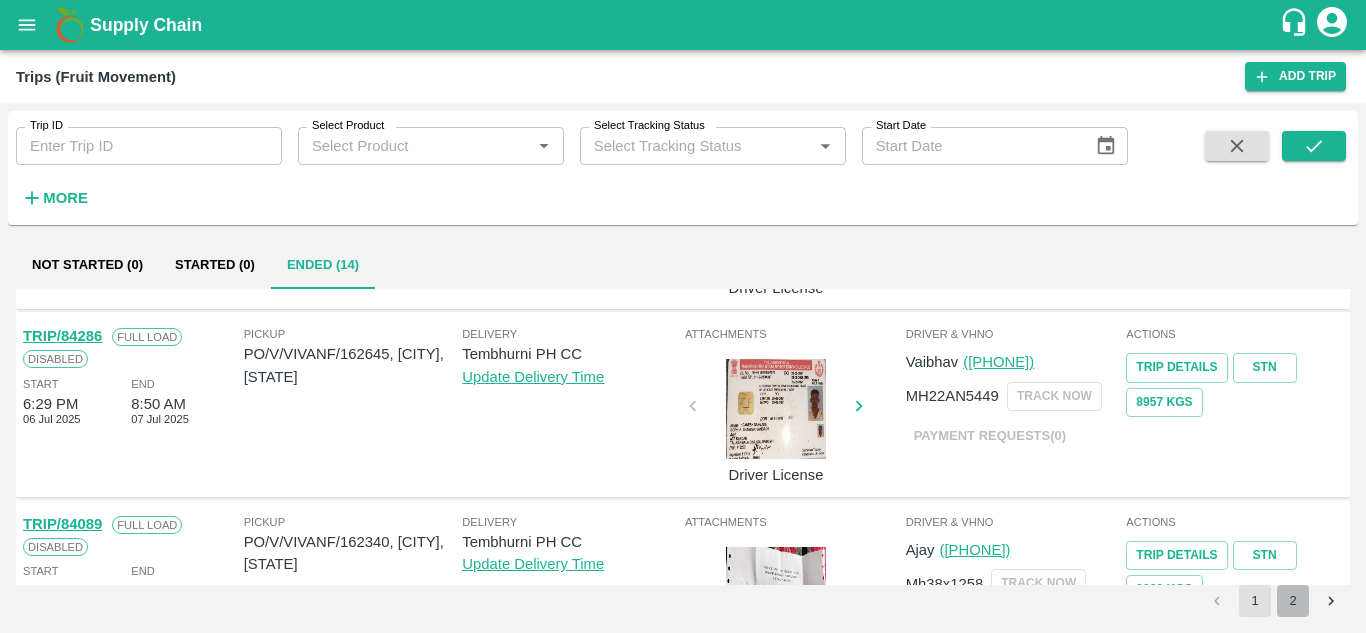click on "2" at bounding box center (1293, 601) 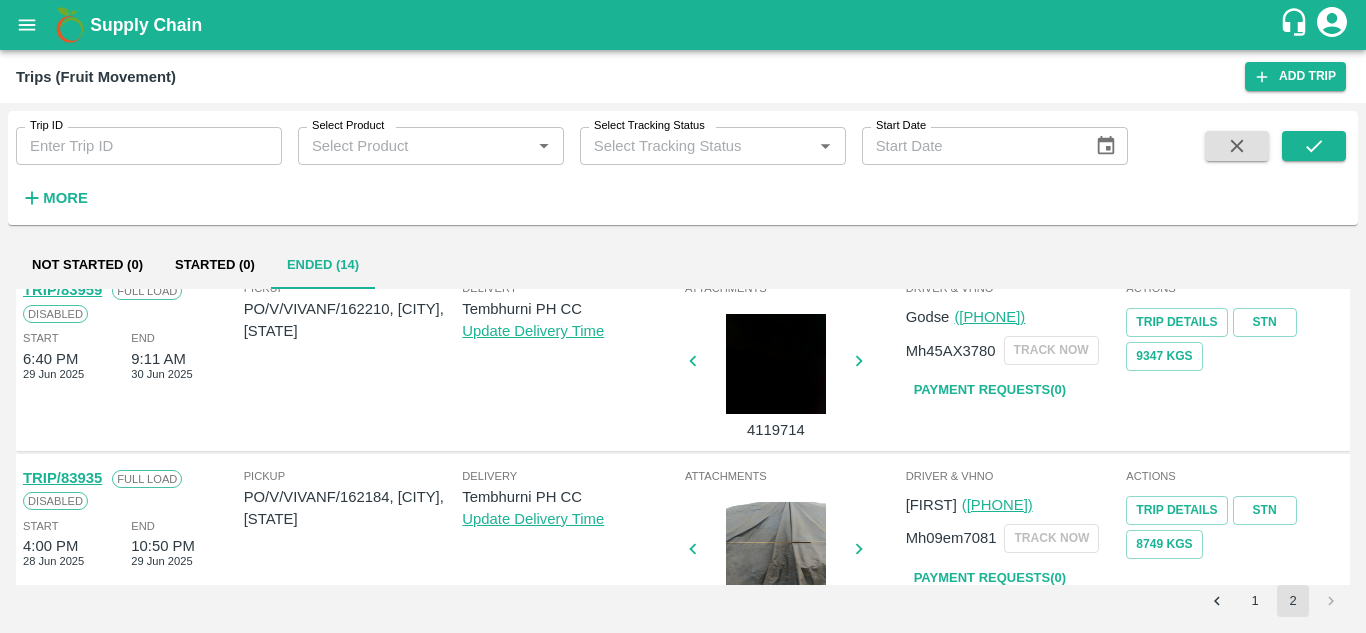 scroll, scrollTop: 0, scrollLeft: 0, axis: both 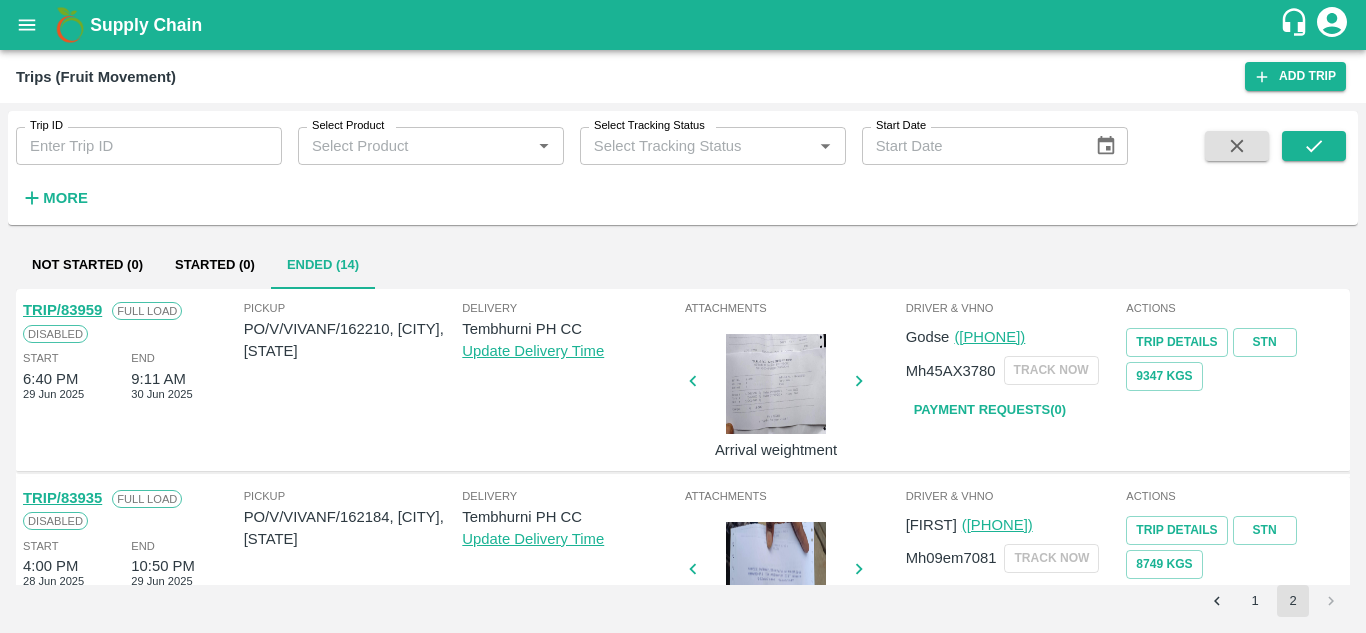 click on "1" at bounding box center (1255, 601) 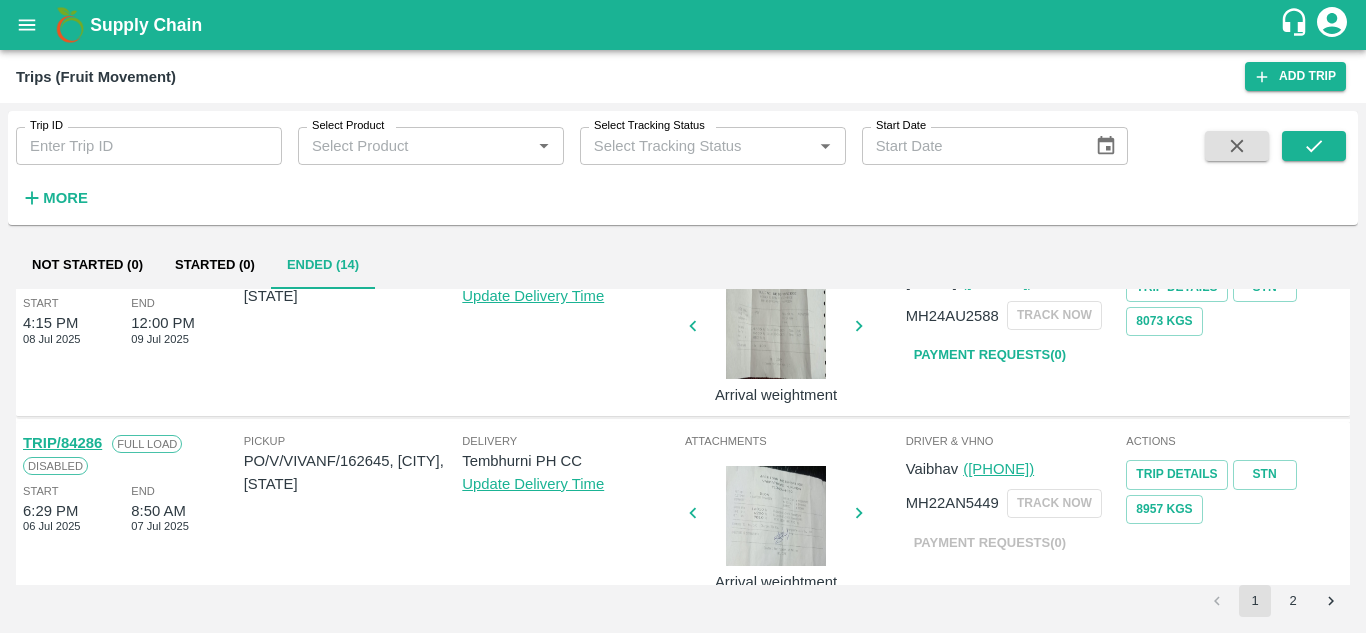 scroll, scrollTop: 1580, scrollLeft: 0, axis: vertical 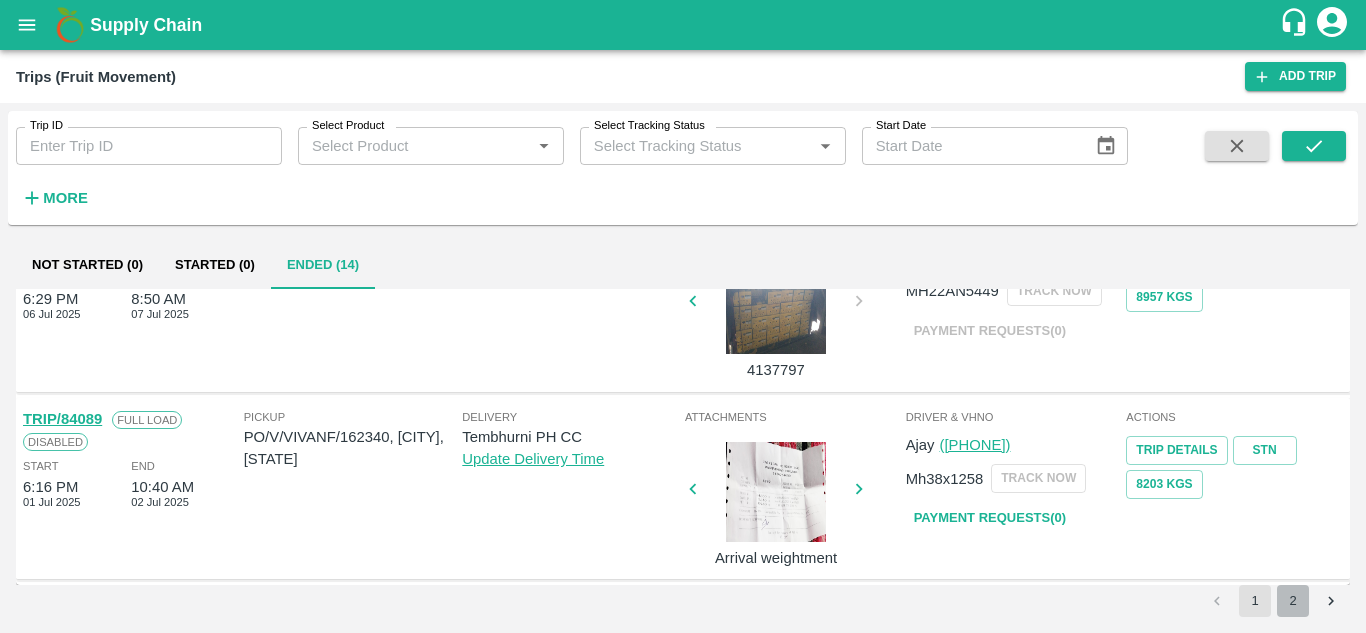 click on "2" at bounding box center (1293, 601) 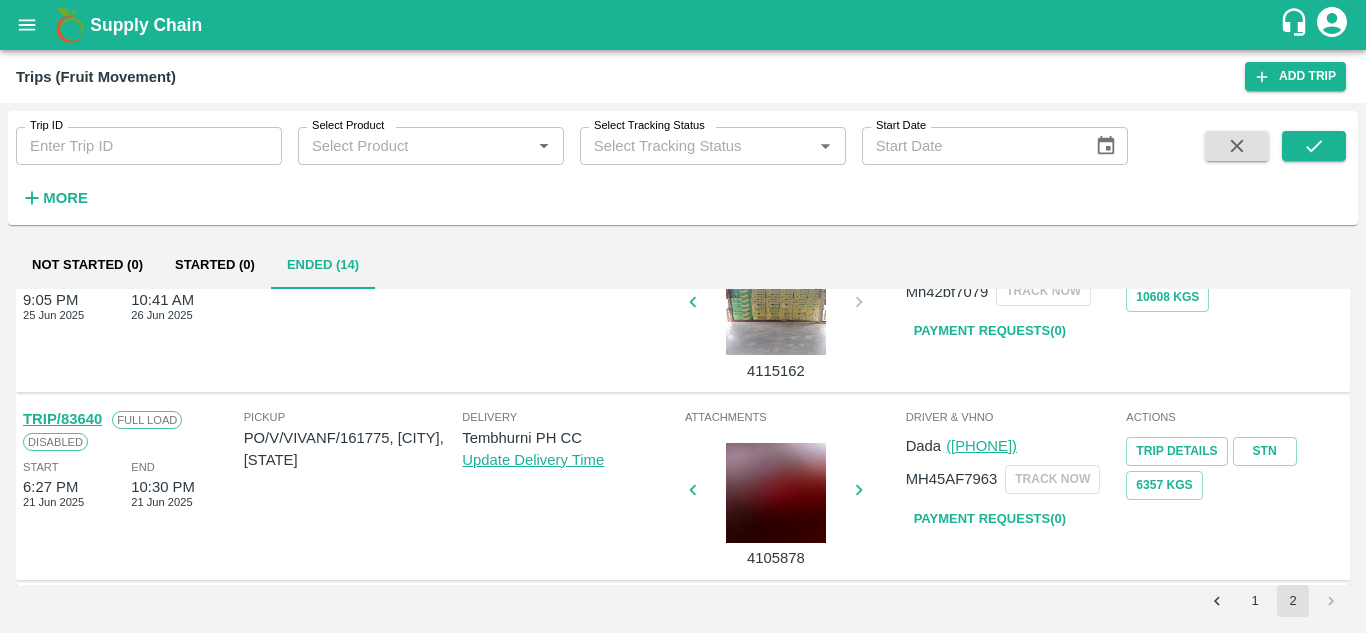 scroll, scrollTop: 0, scrollLeft: 0, axis: both 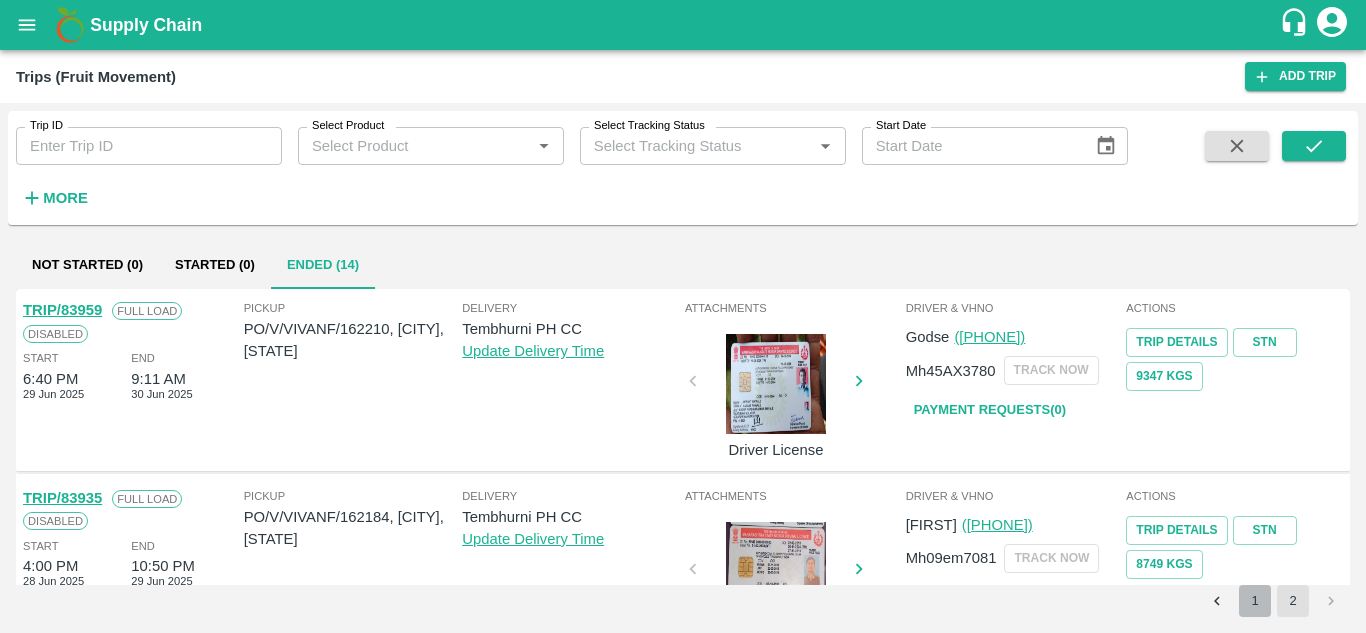 click on "1" at bounding box center [1255, 601] 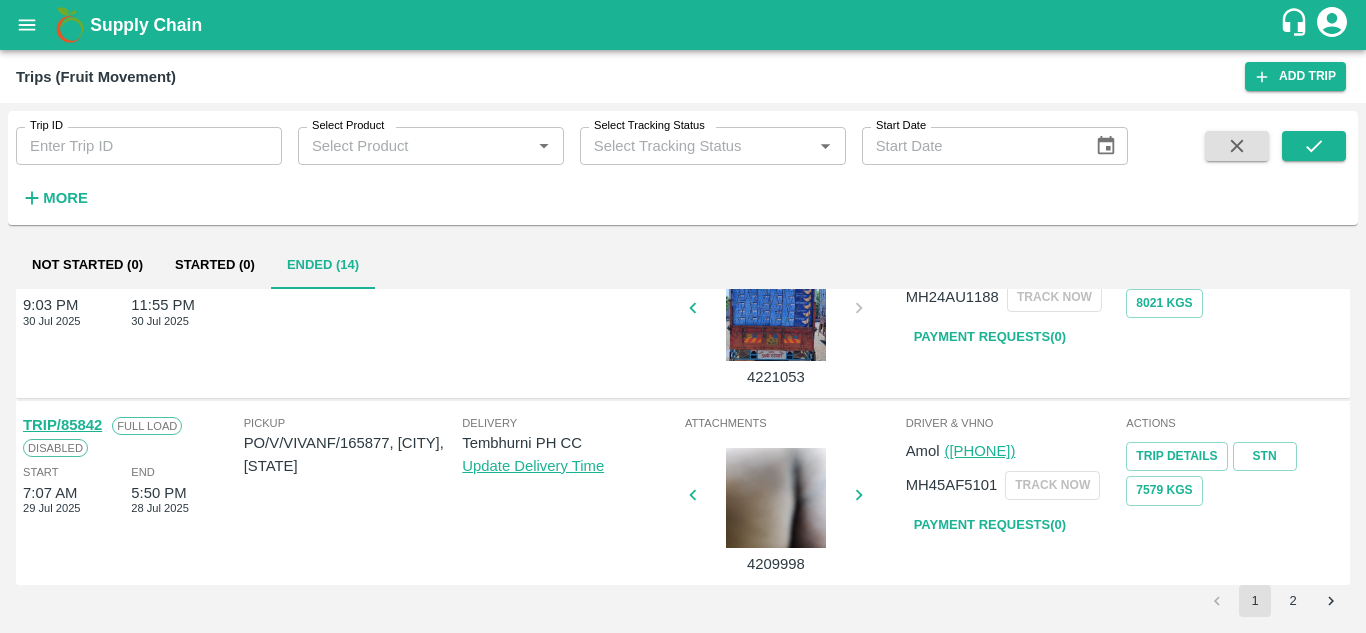 scroll, scrollTop: 1092, scrollLeft: 0, axis: vertical 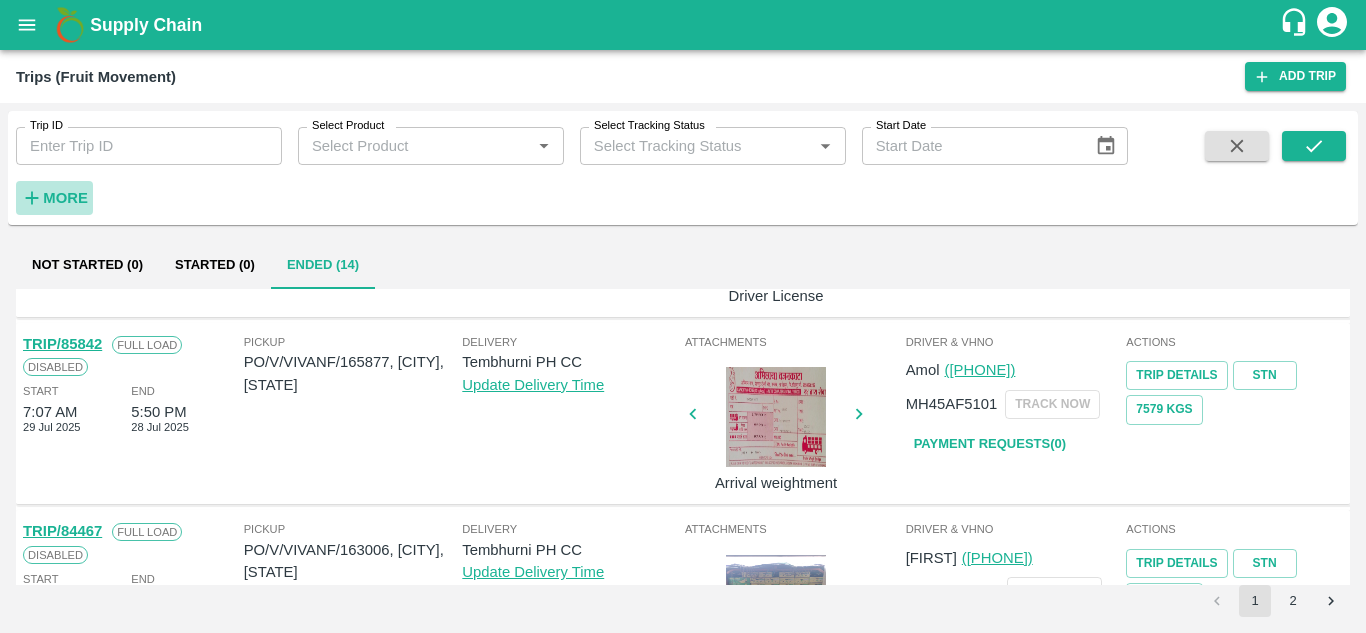 click on "More" at bounding box center [65, 198] 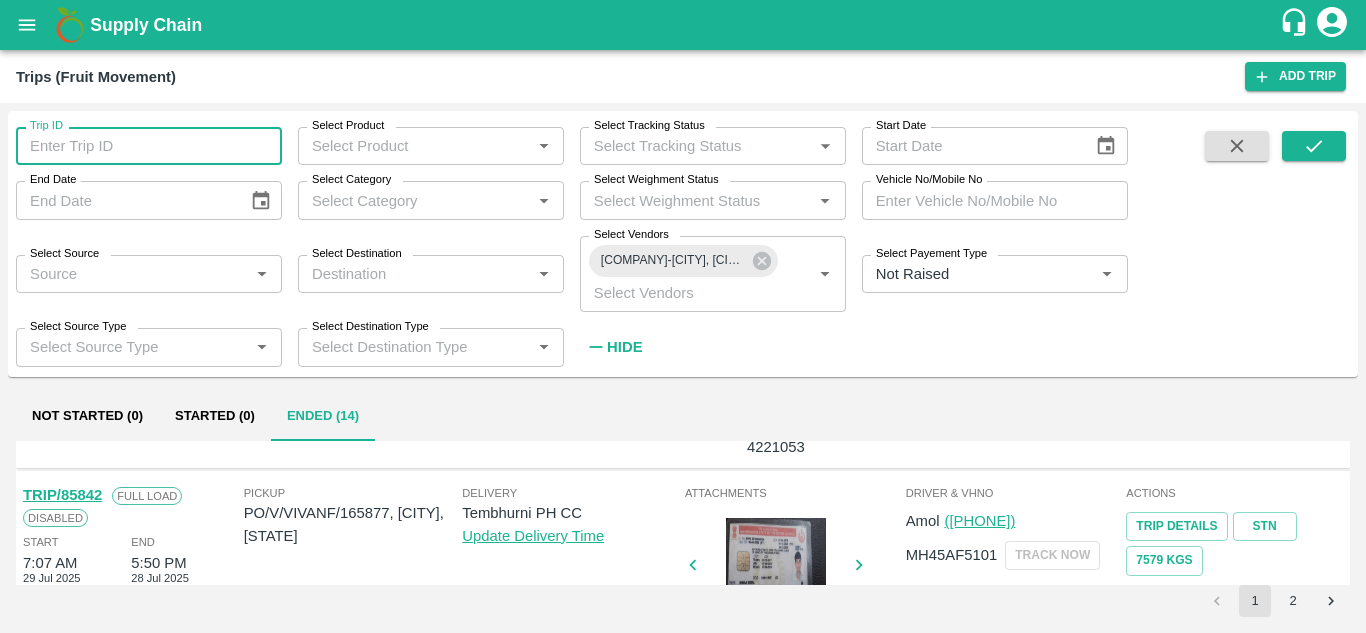 click on "Trip ID" at bounding box center [149, 146] 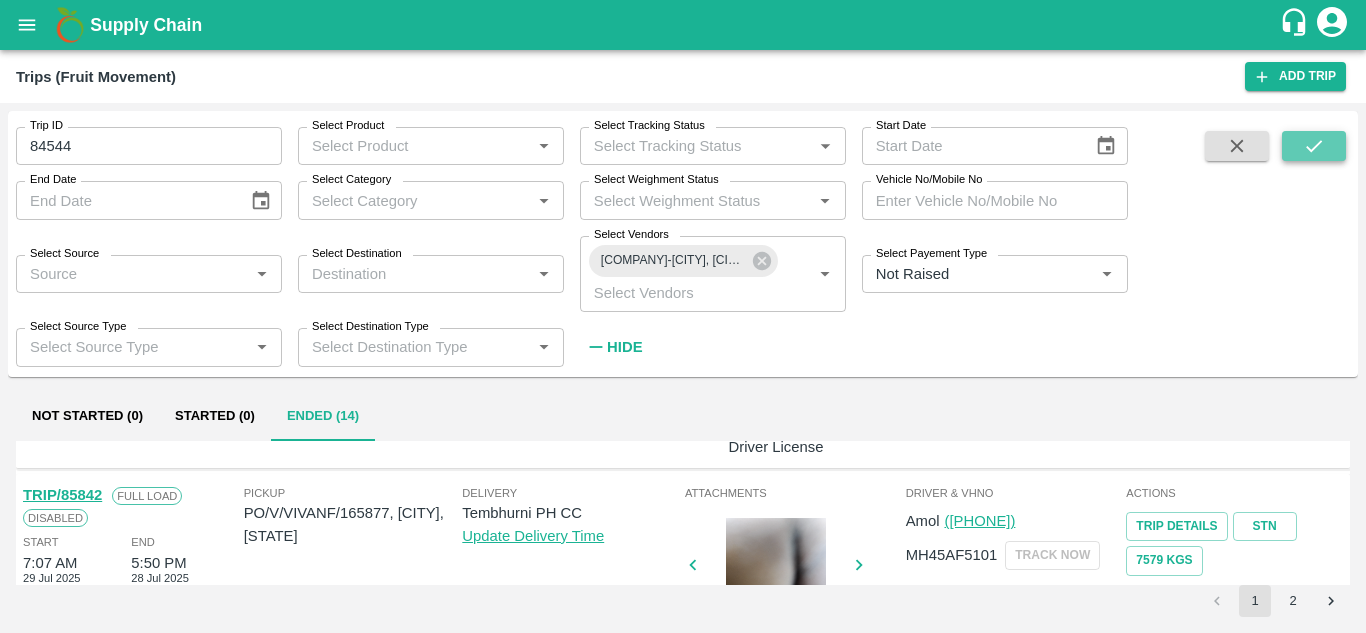 click 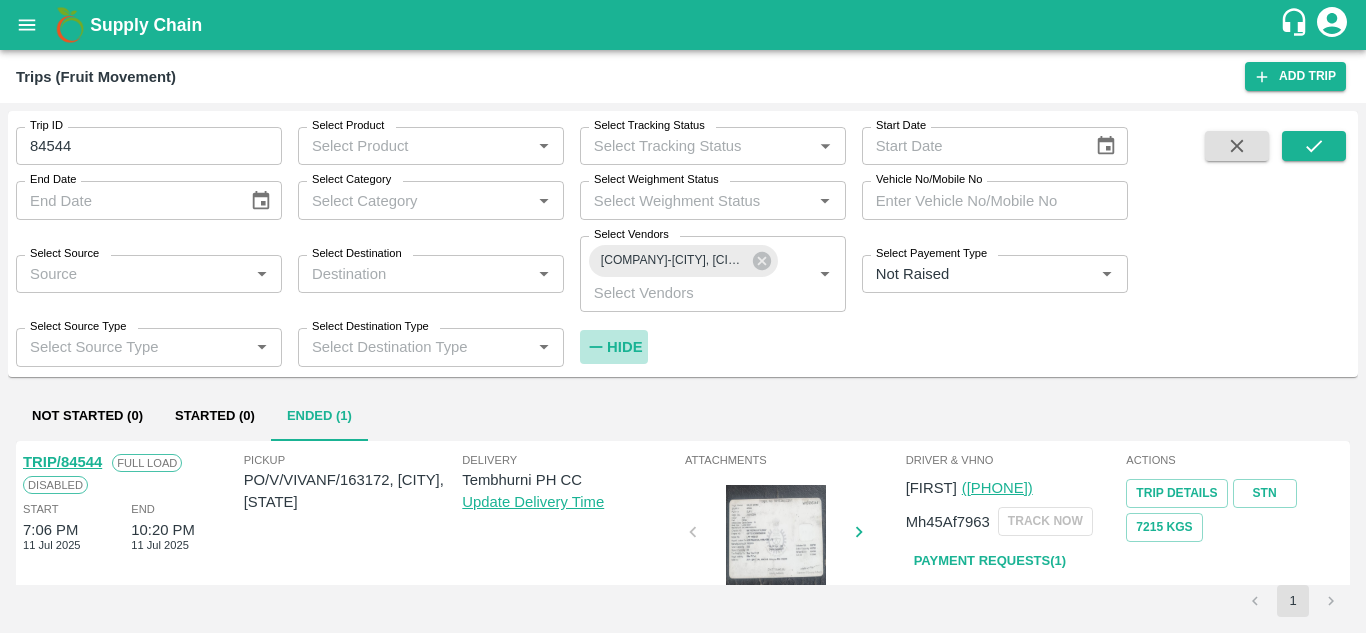 click on "Hide" at bounding box center (624, 347) 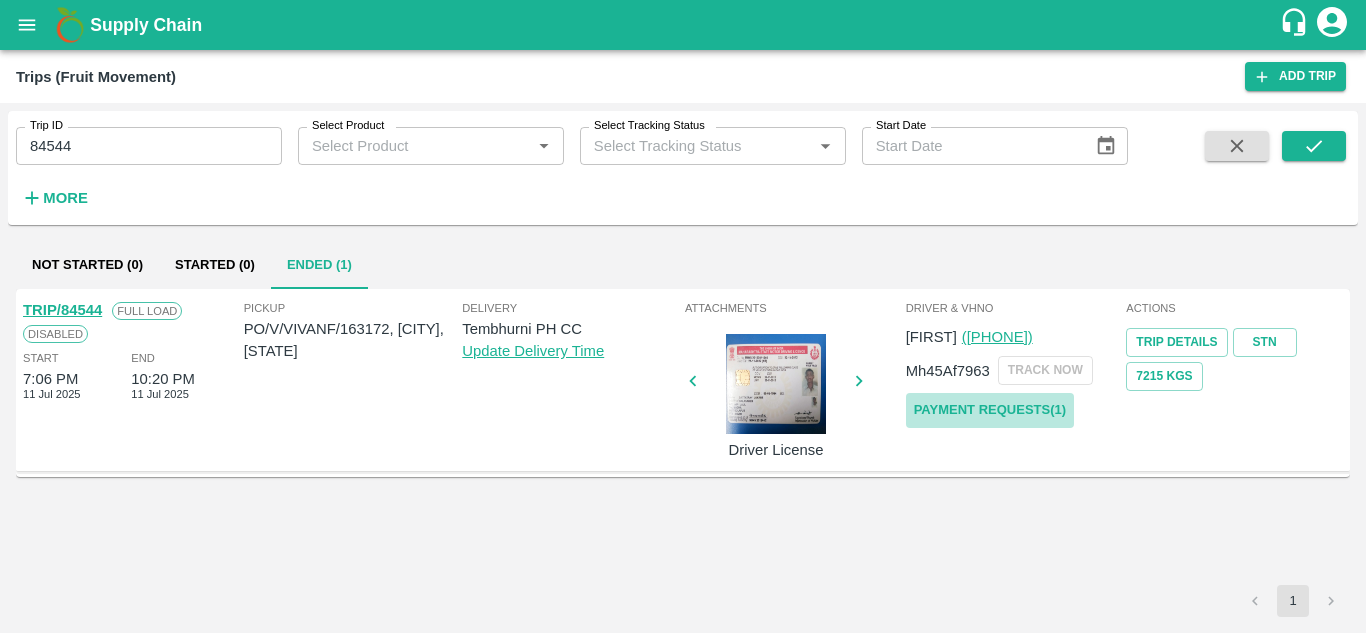 click on "Payment Requests( 1 )" at bounding box center (990, 410) 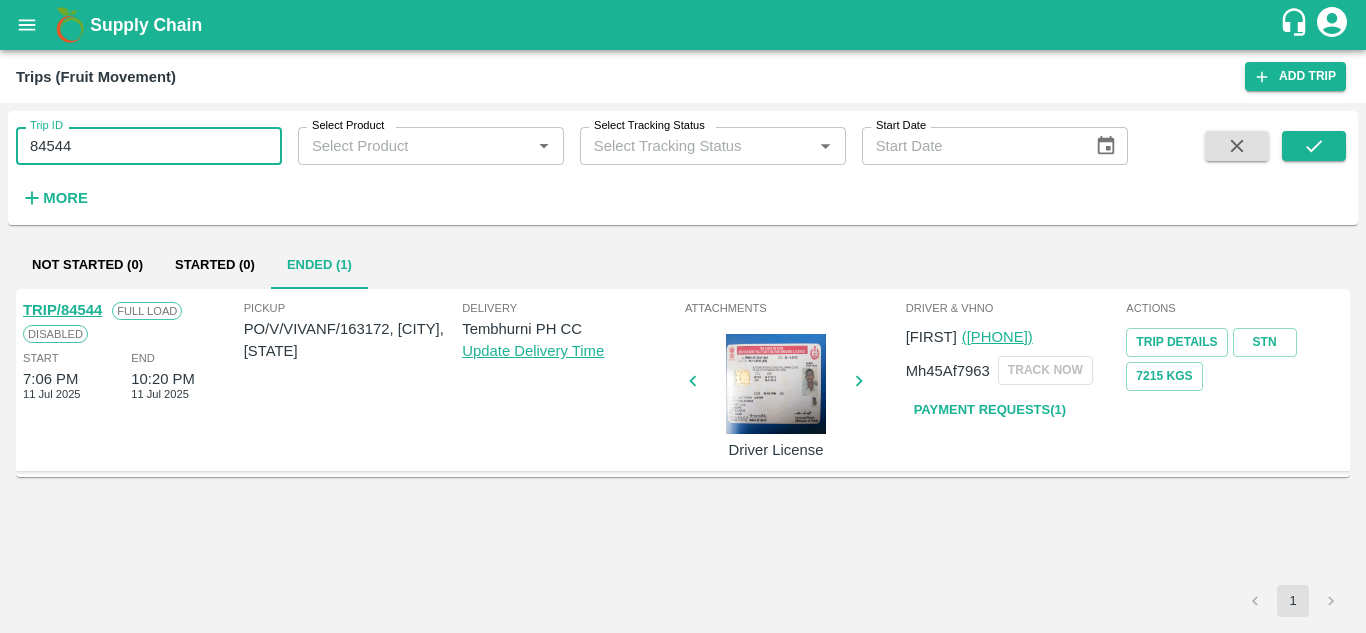 click on "84544" at bounding box center (149, 146) 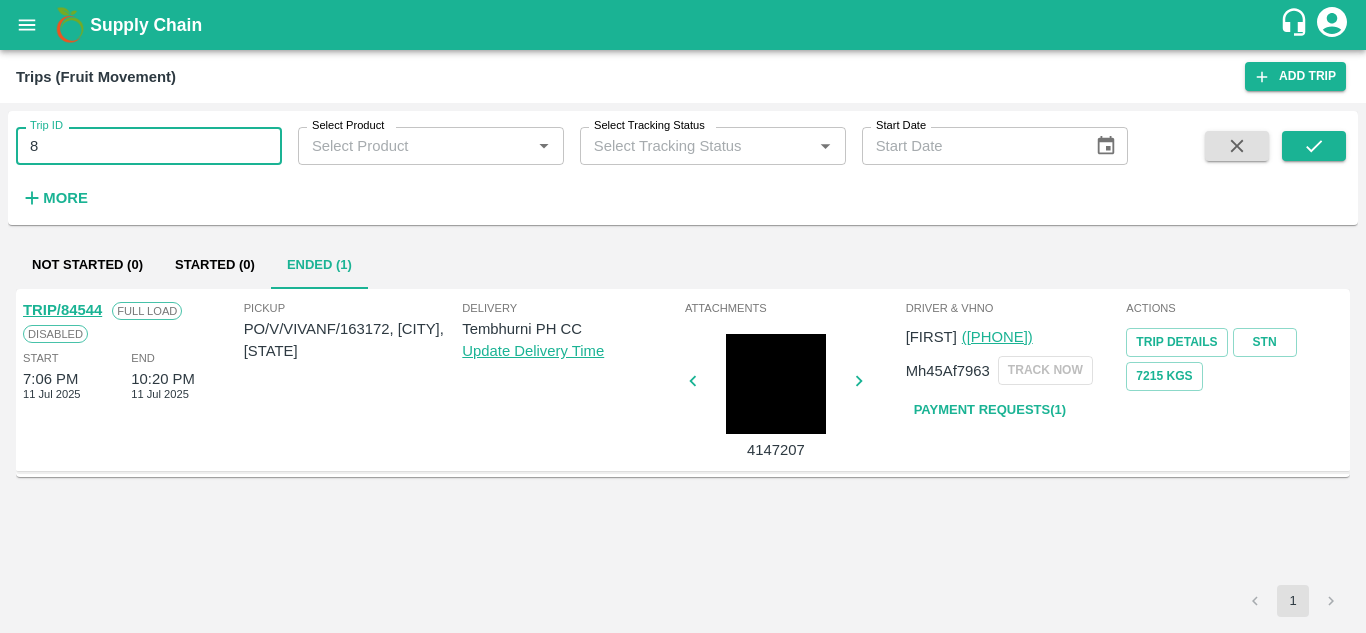 type on "8" 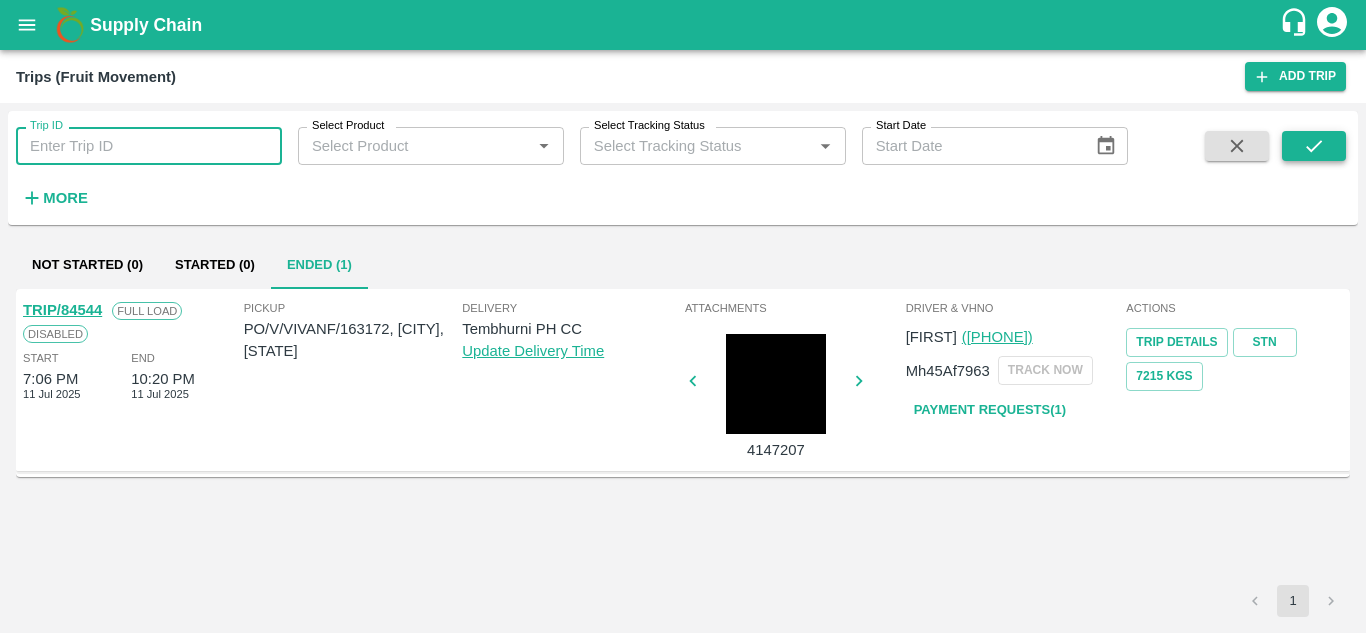 type 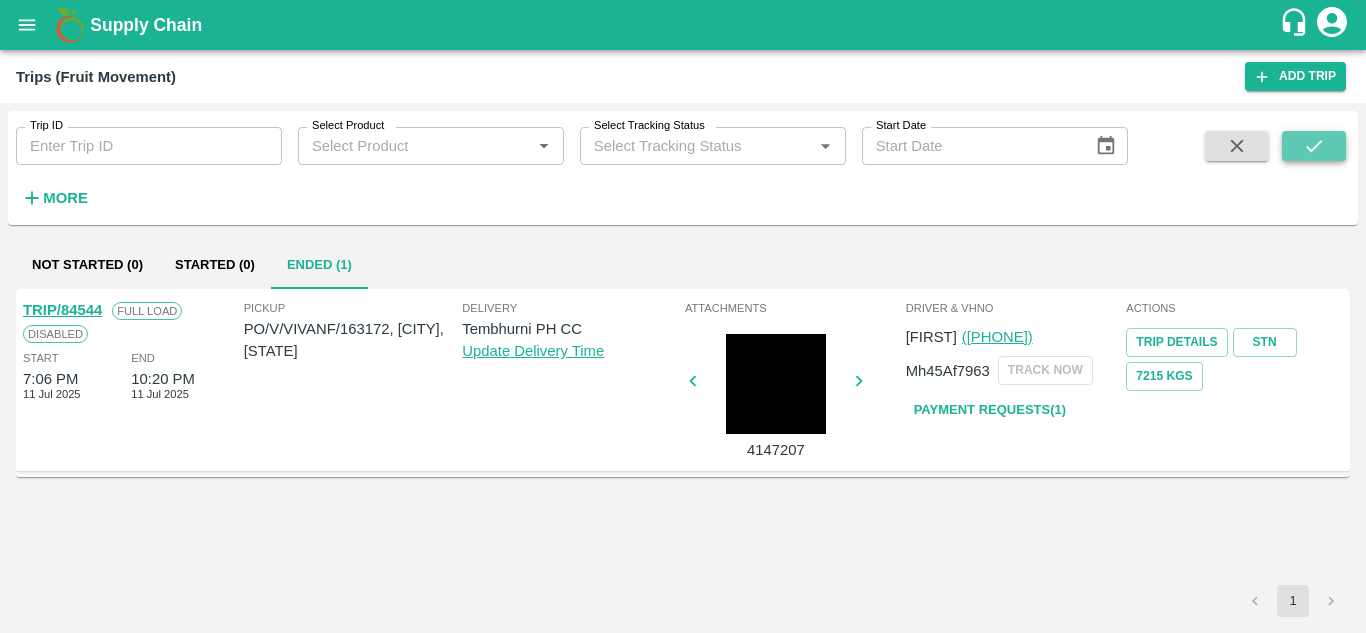 click 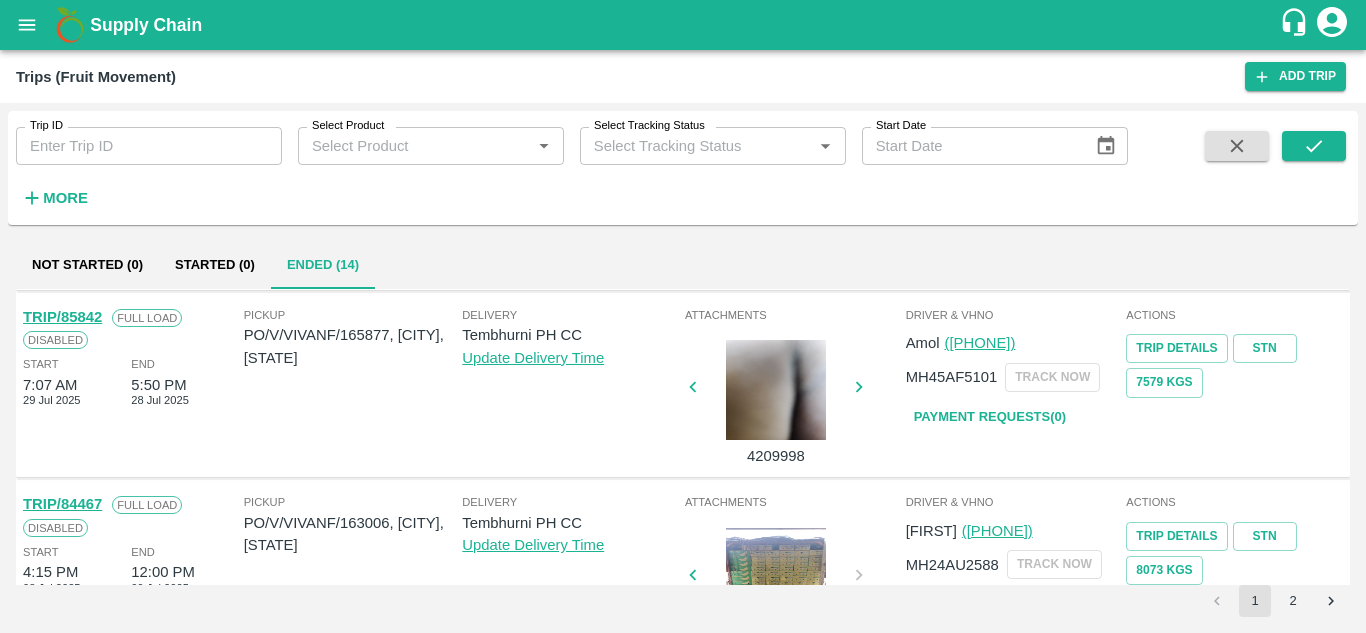 scroll, scrollTop: 1115, scrollLeft: 0, axis: vertical 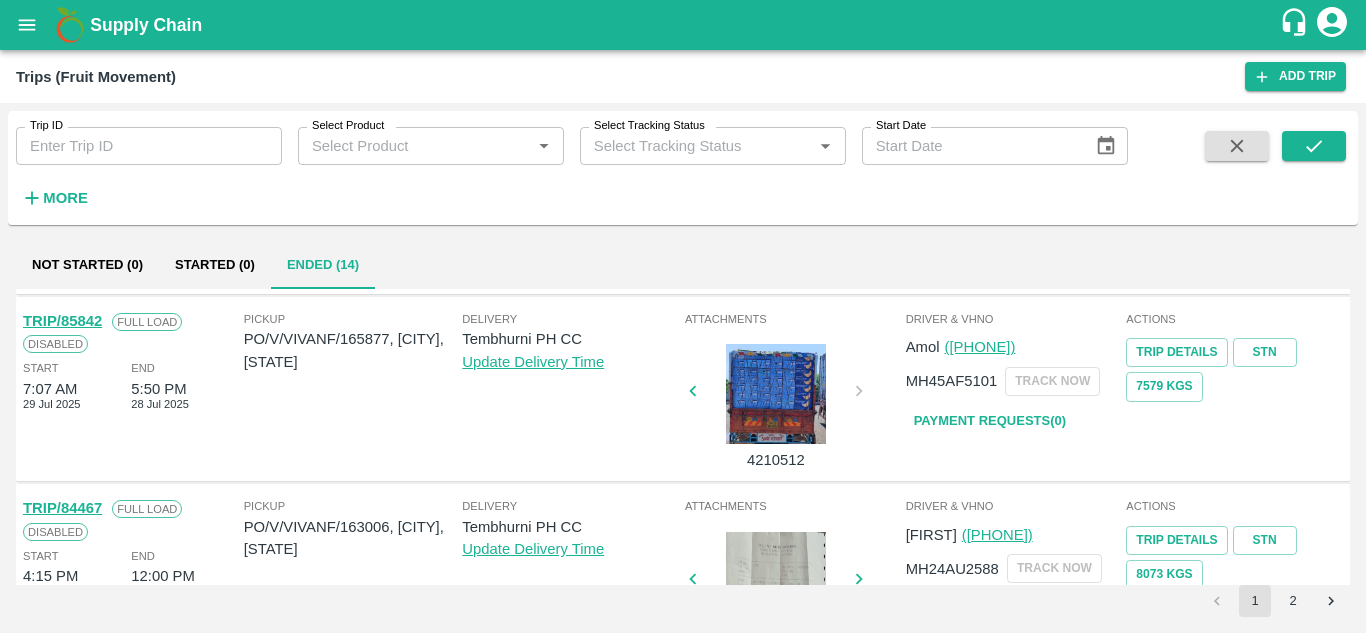 type 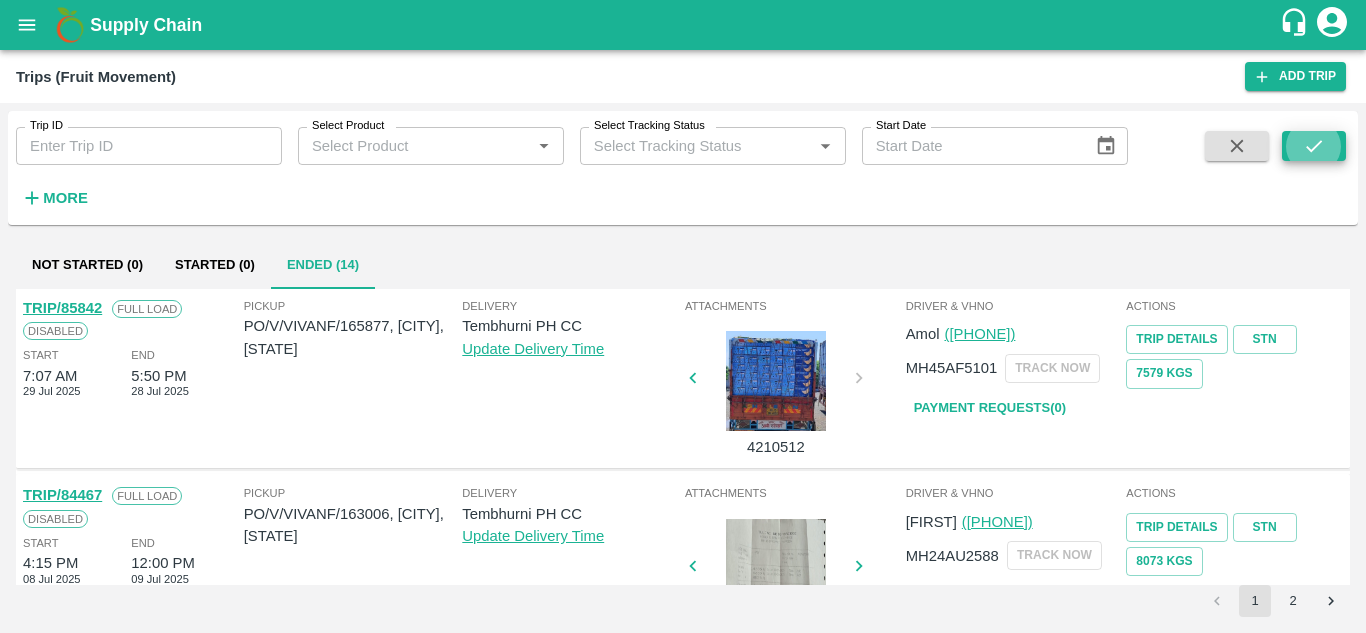scroll, scrollTop: 1127, scrollLeft: 0, axis: vertical 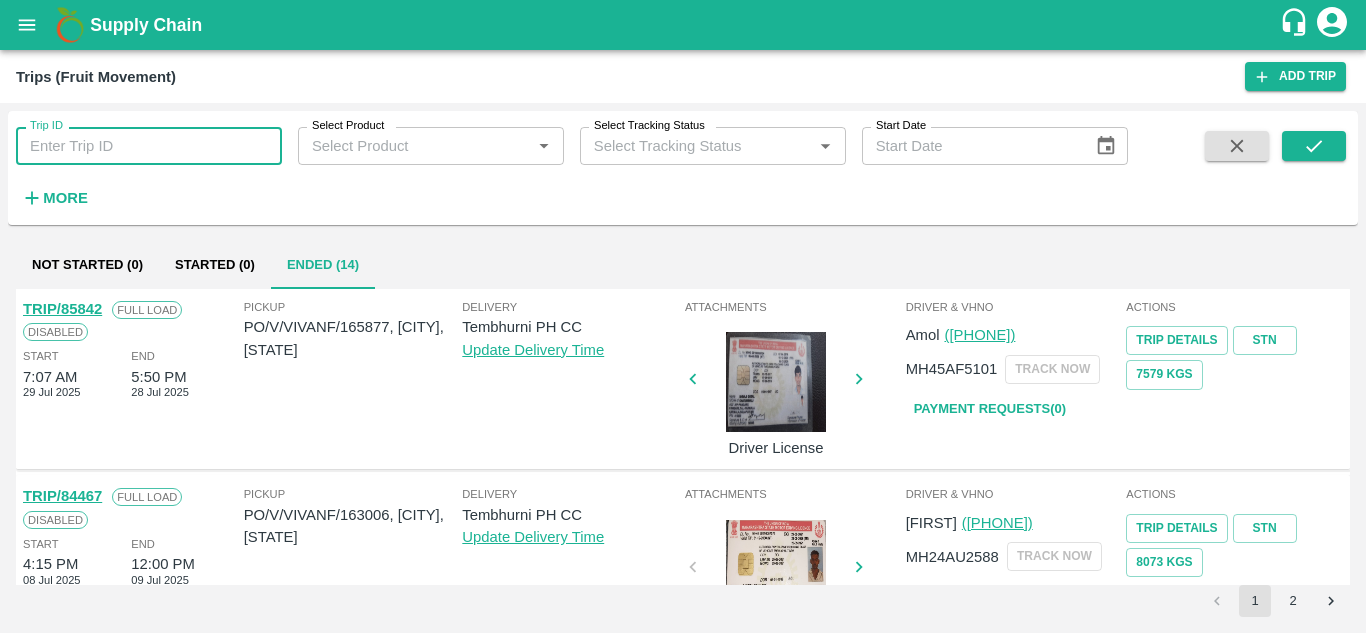 click on "Trip ID" at bounding box center (149, 146) 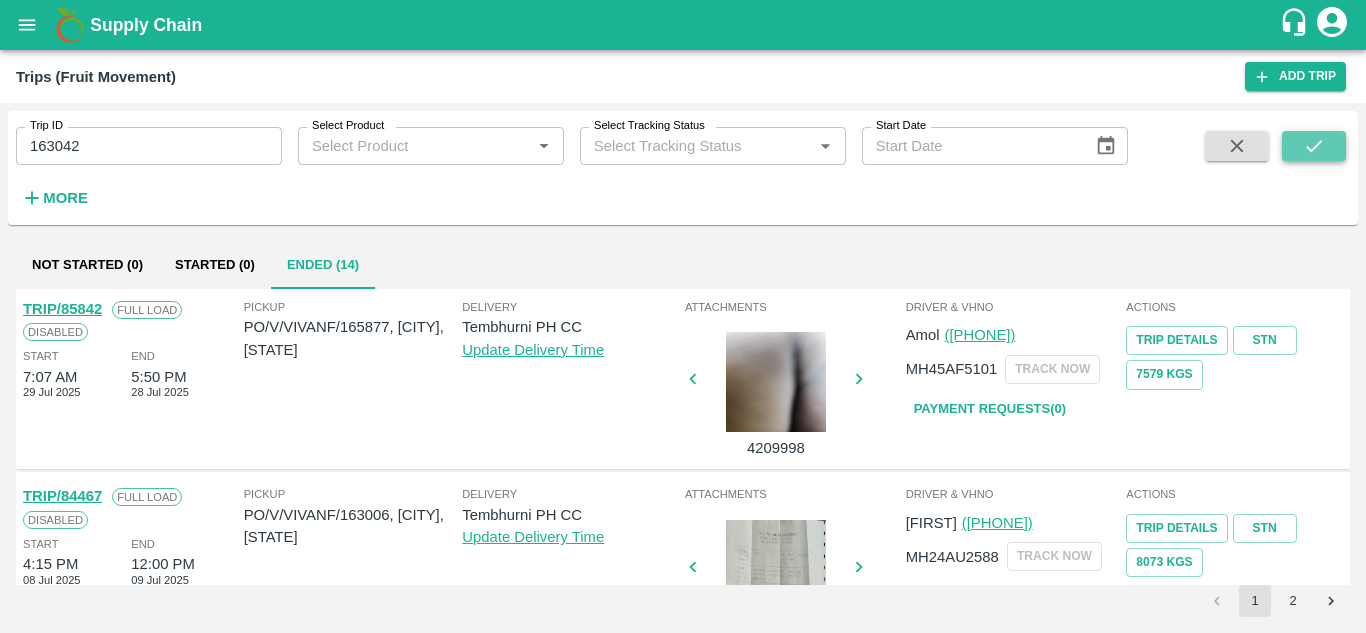 click 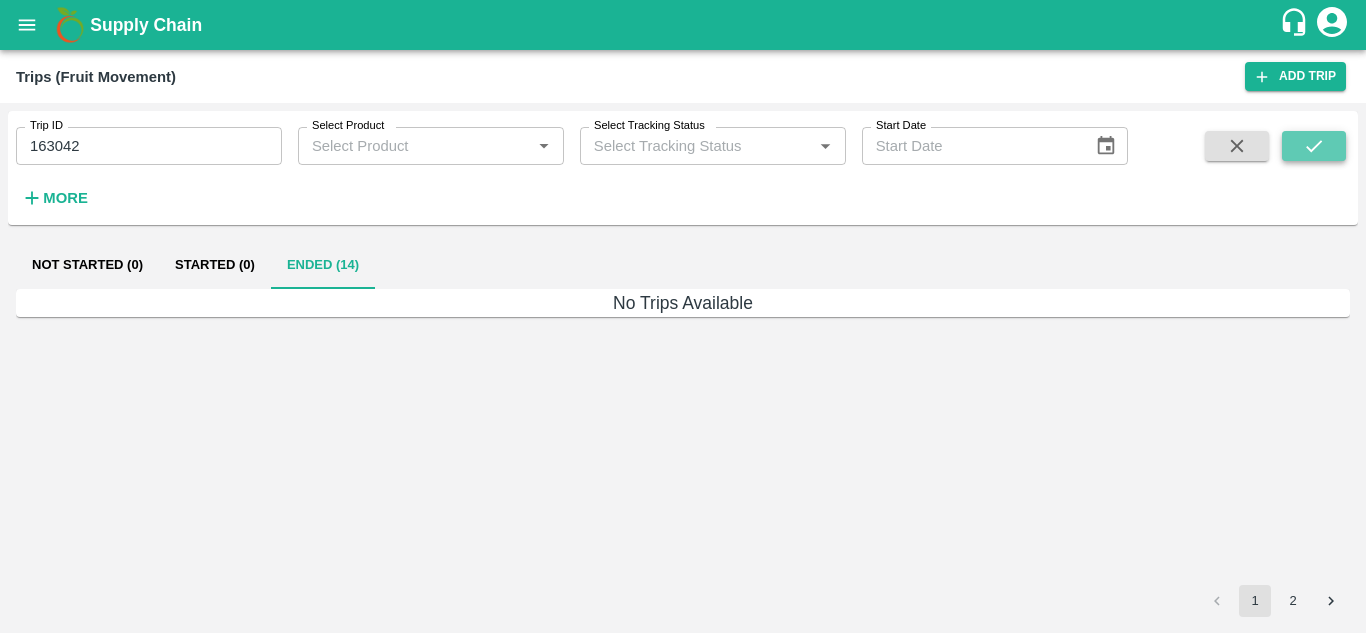 click 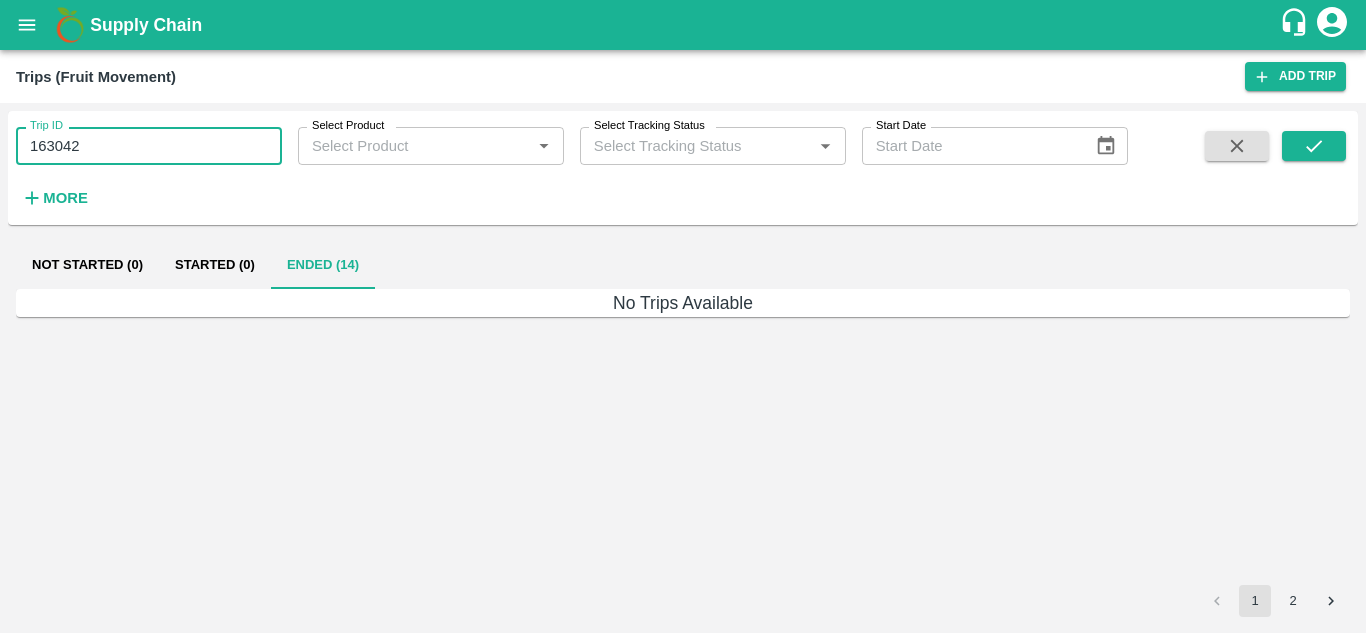 click on "163042" at bounding box center [149, 146] 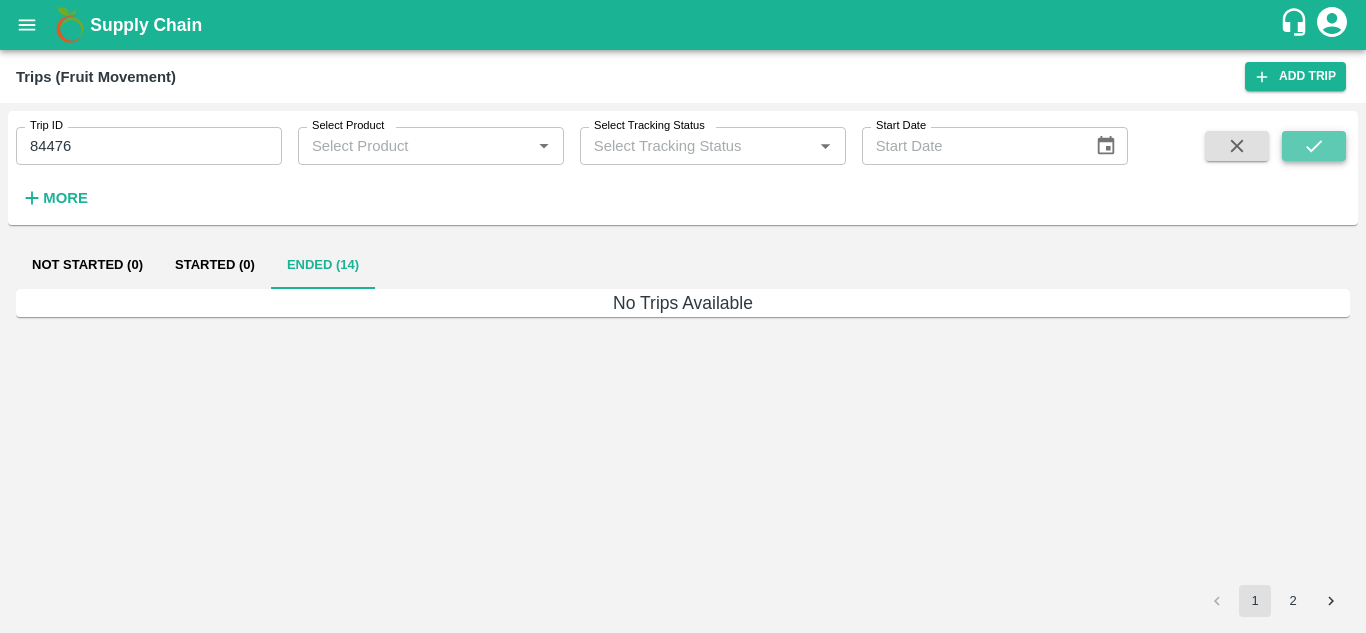 click at bounding box center [1314, 146] 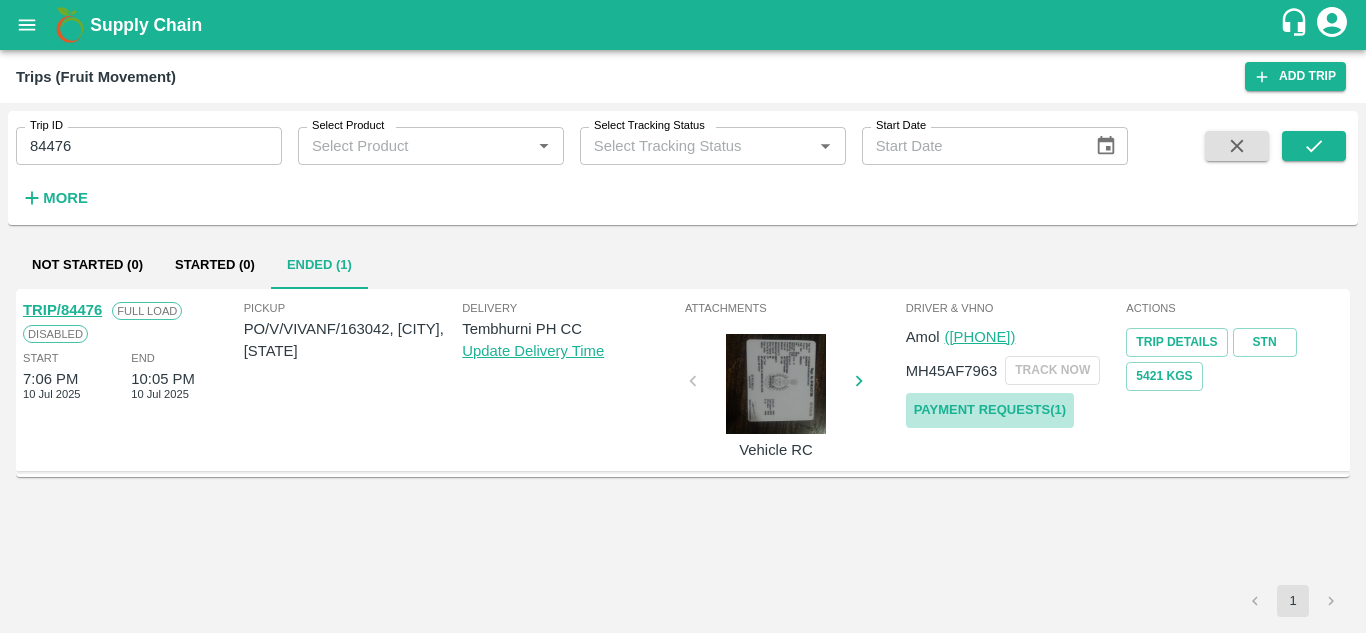 click on "Payment Requests( 1 )" at bounding box center [990, 410] 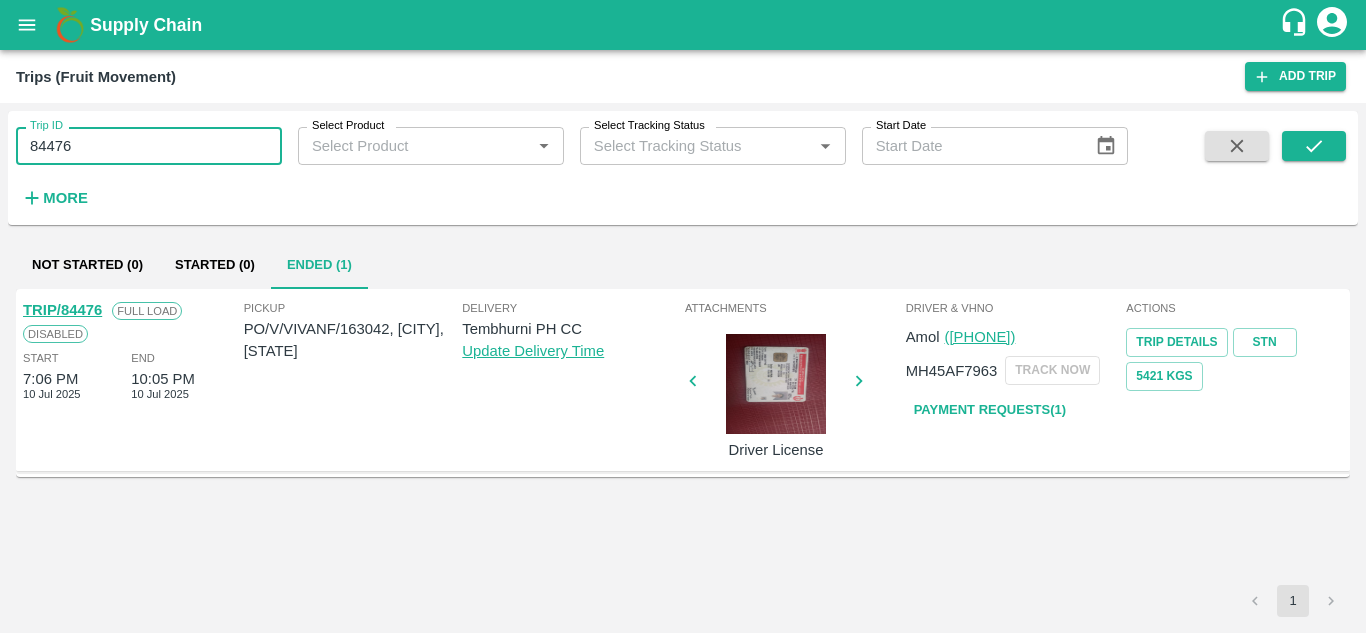 click on "84476" at bounding box center (149, 146) 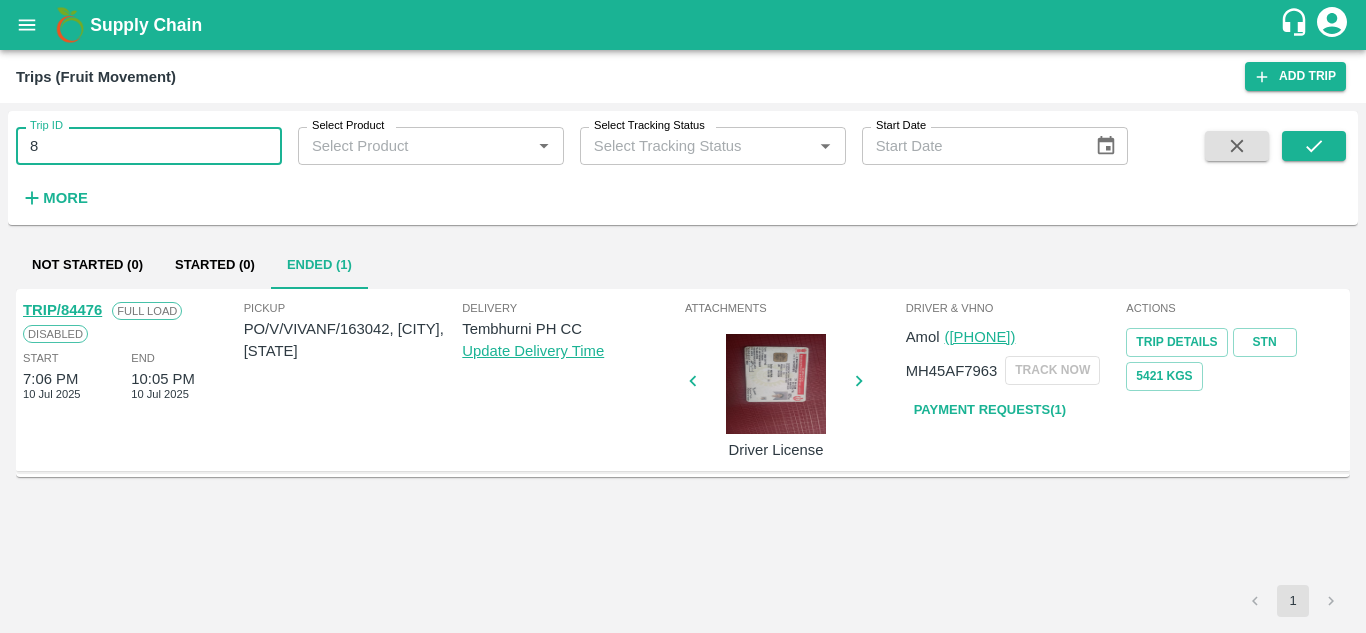 type on "8" 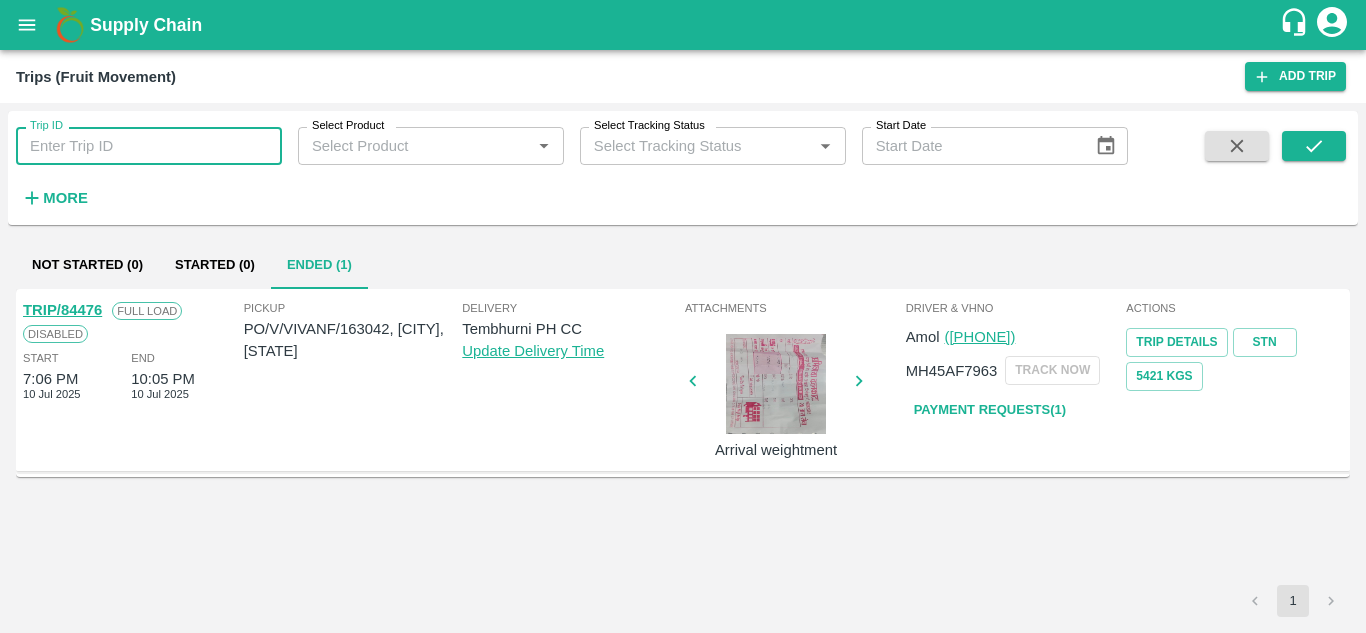 type 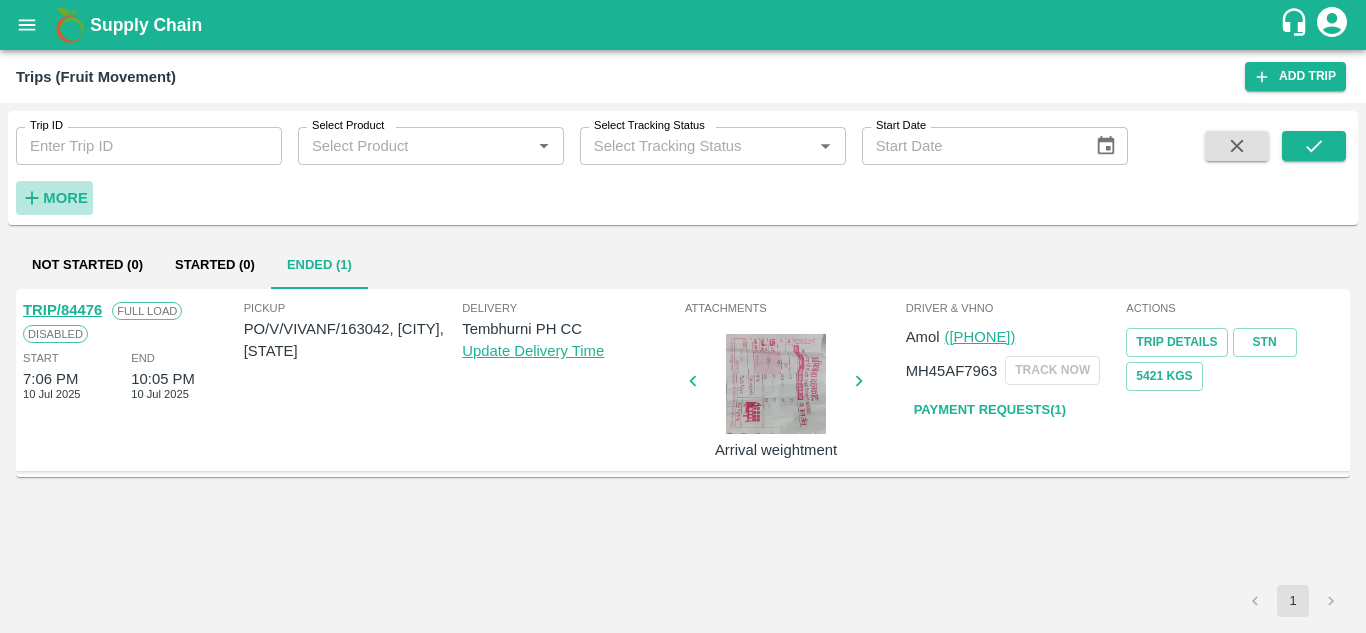 click on "More" at bounding box center (65, 198) 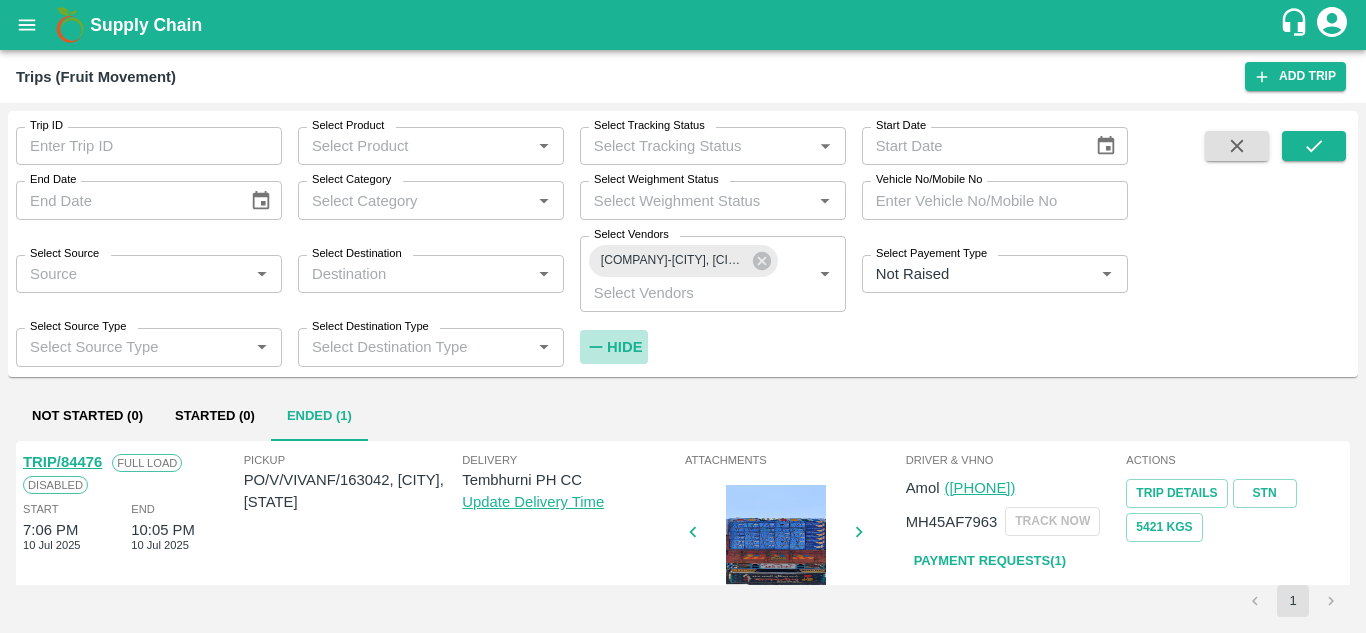 click on "Hide" at bounding box center [624, 347] 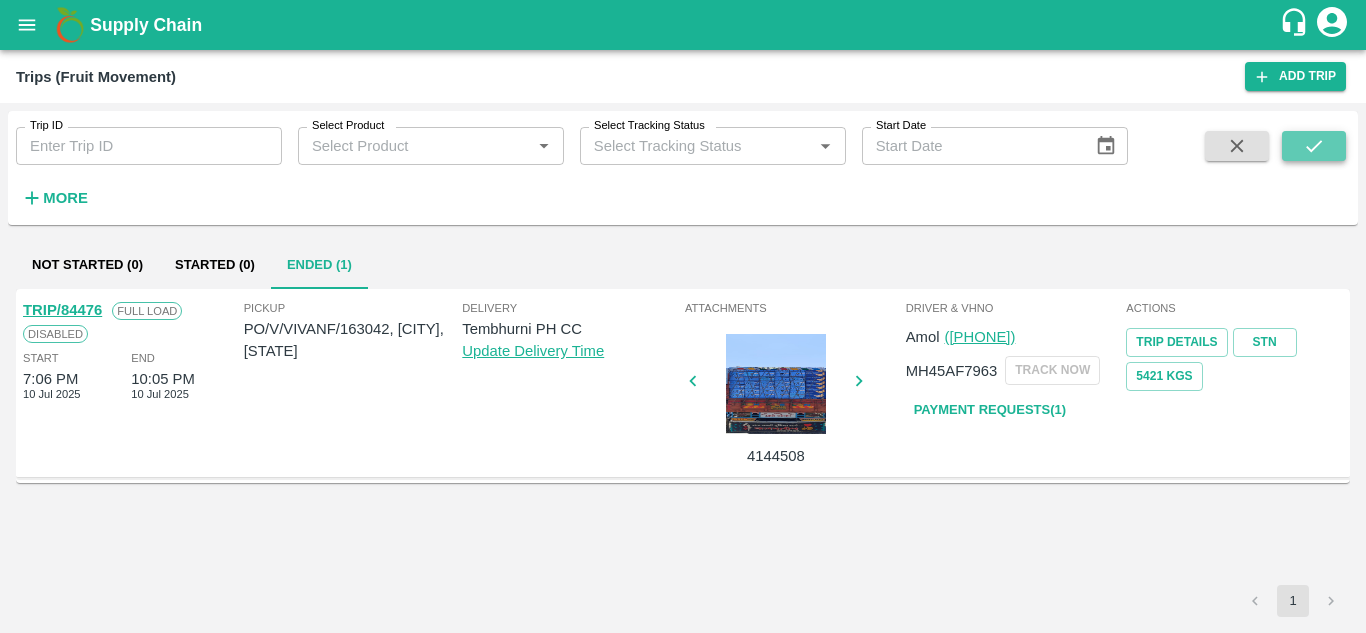 click at bounding box center [1314, 146] 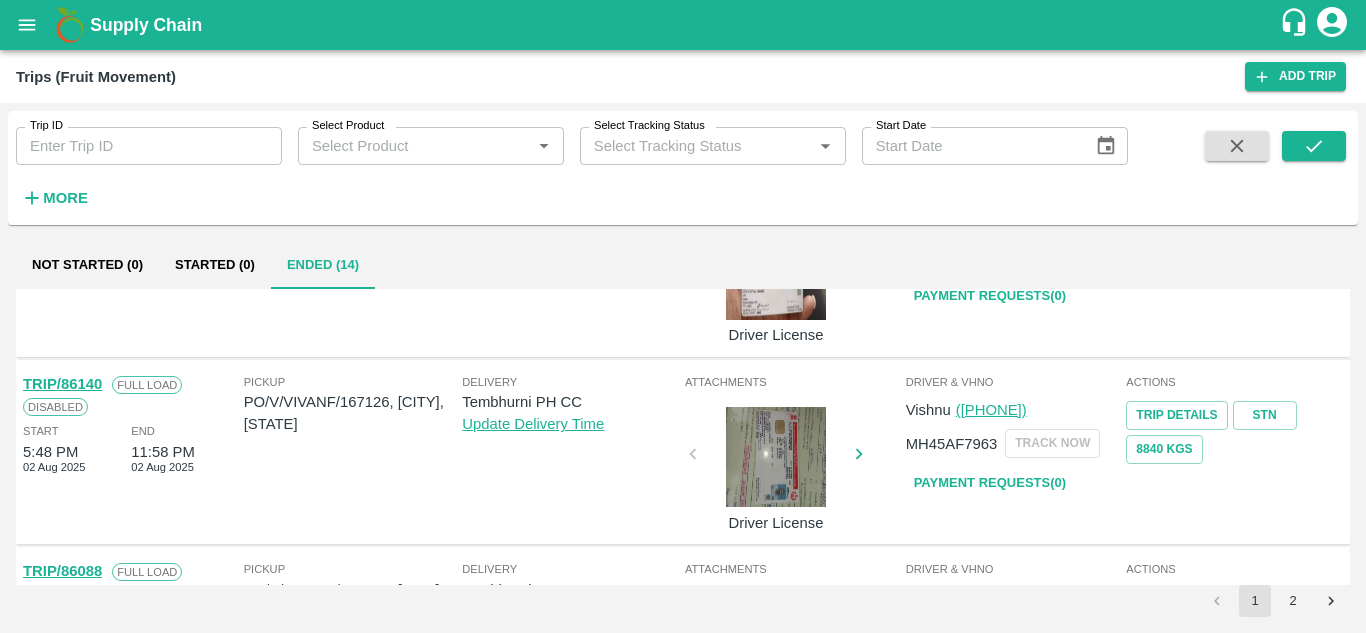 scroll, scrollTop: 345, scrollLeft: 0, axis: vertical 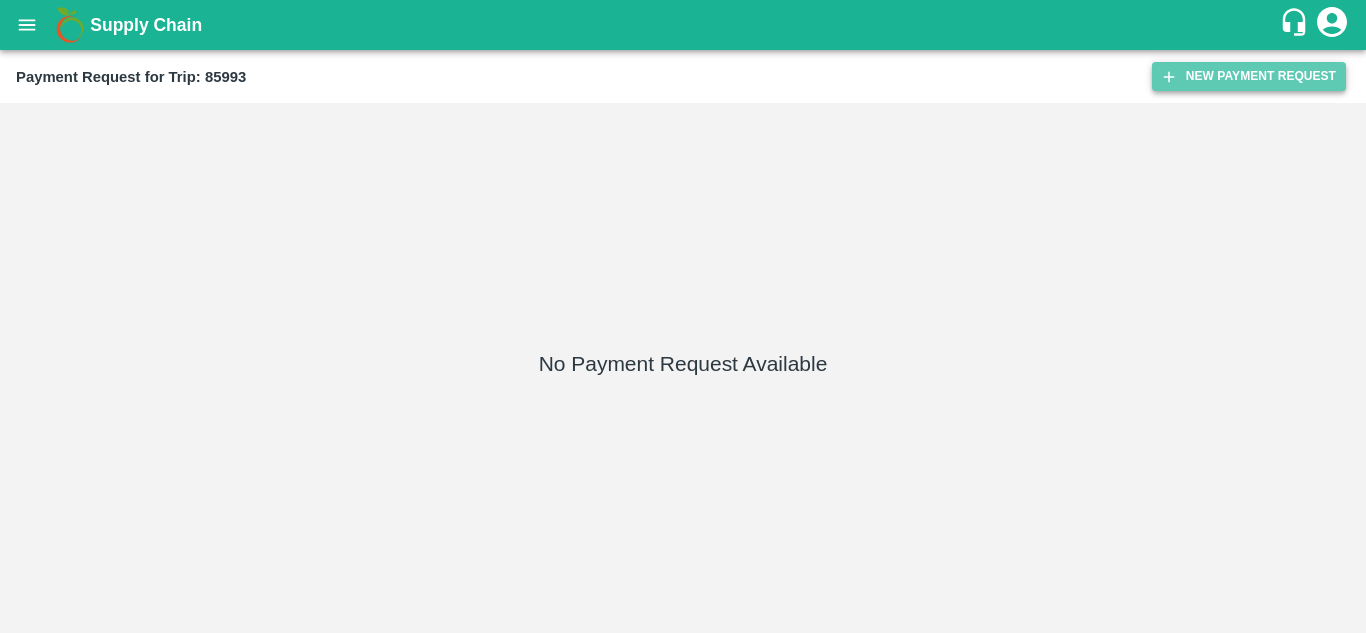 click on "New Payment Request" at bounding box center (1249, 76) 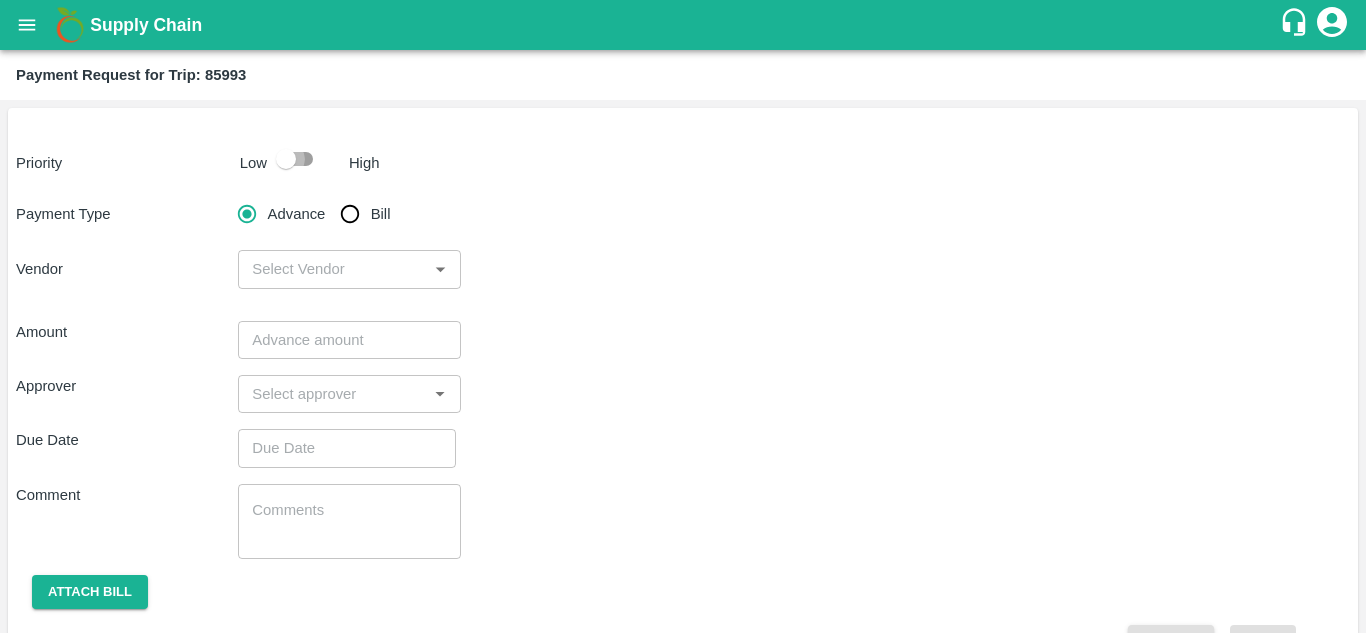click at bounding box center [286, 159] 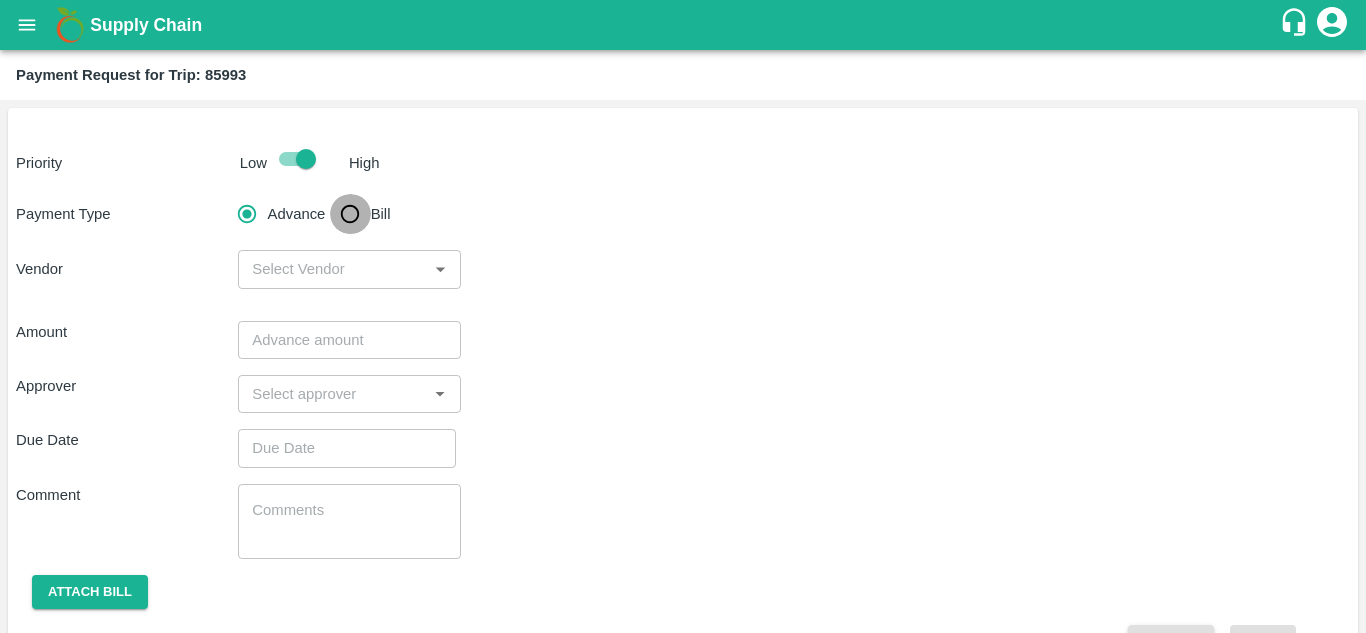 click on "Bill" at bounding box center [350, 214] 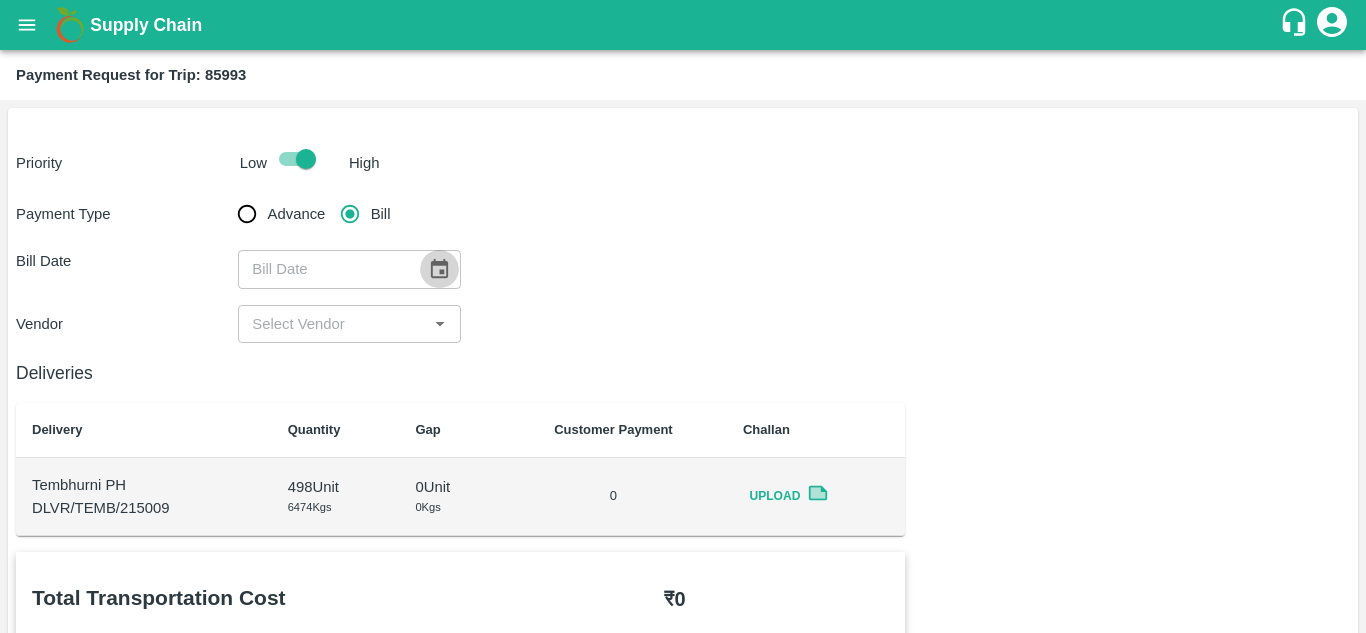 click 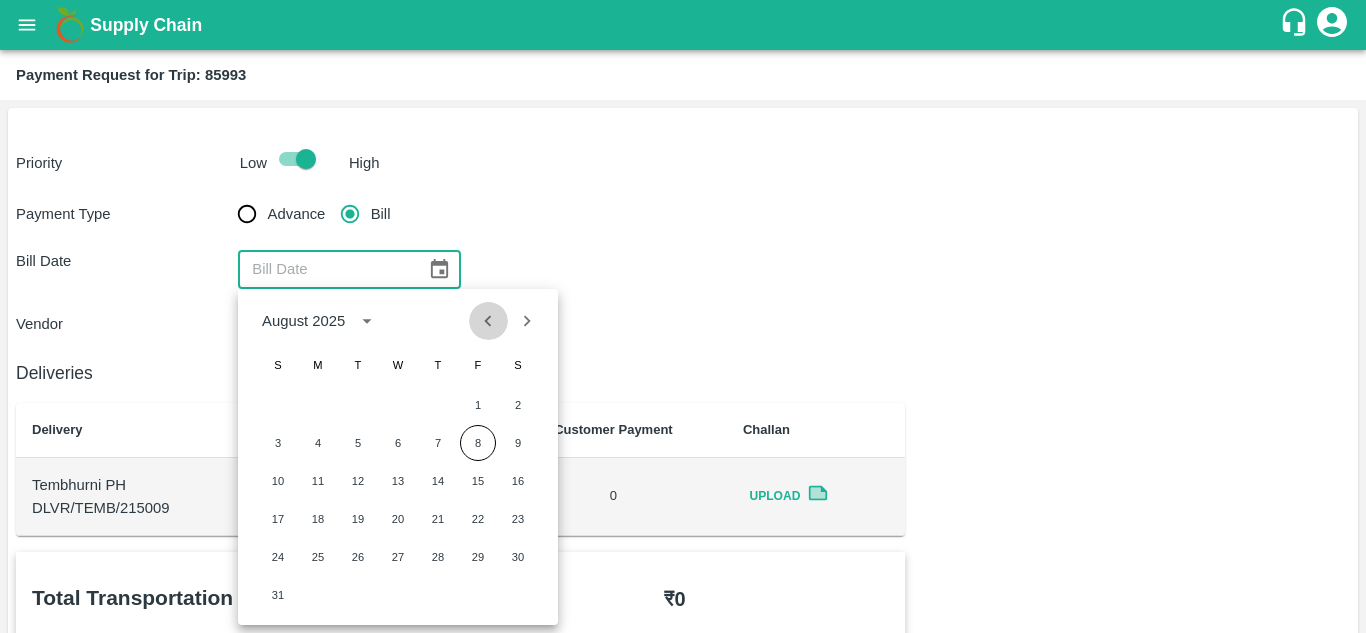 click 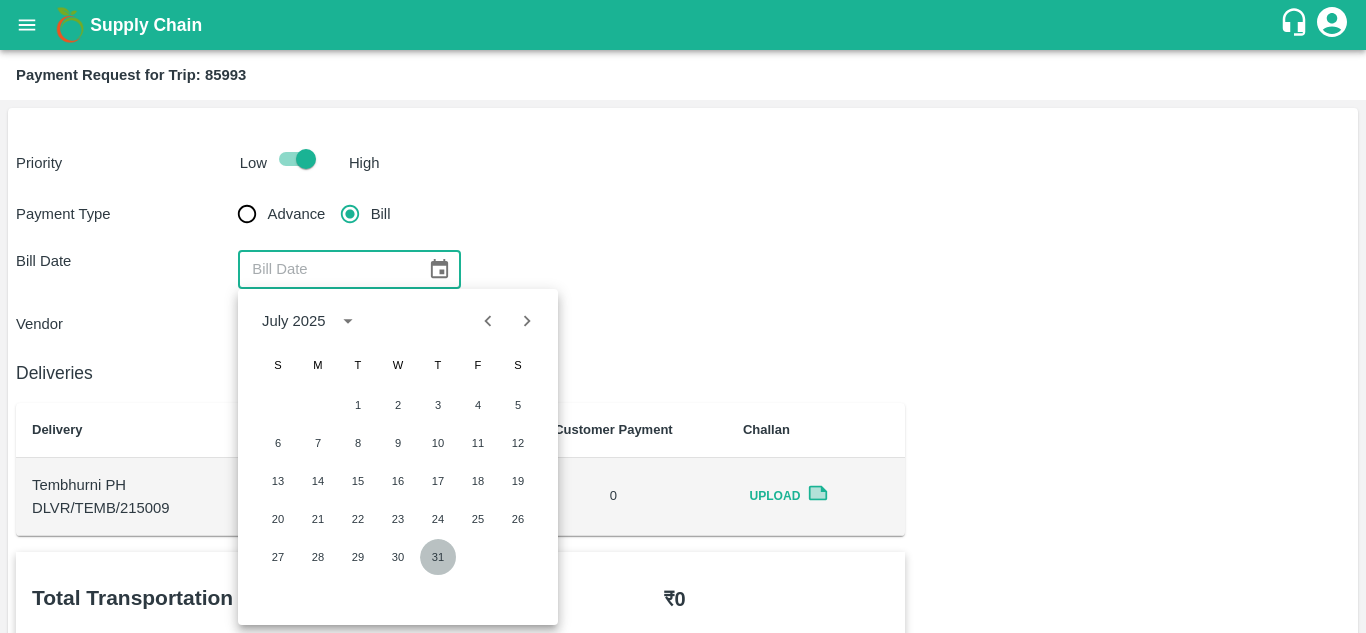 click on "31" at bounding box center (438, 557) 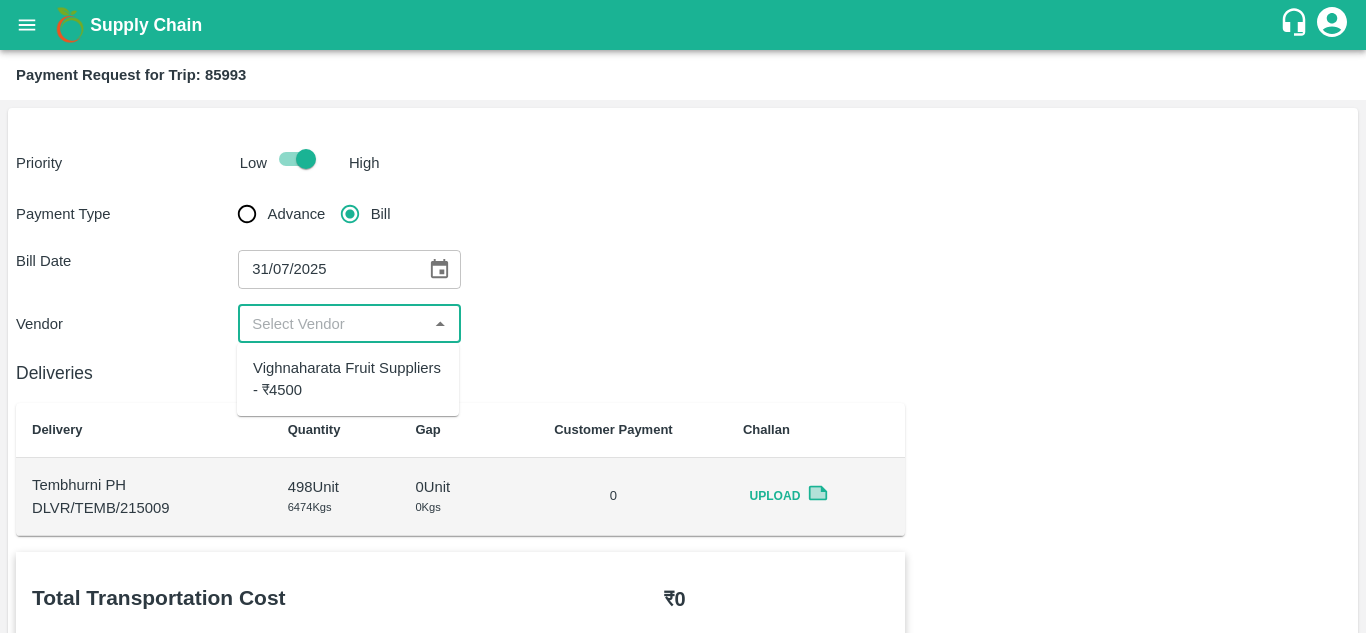 click at bounding box center [332, 324] 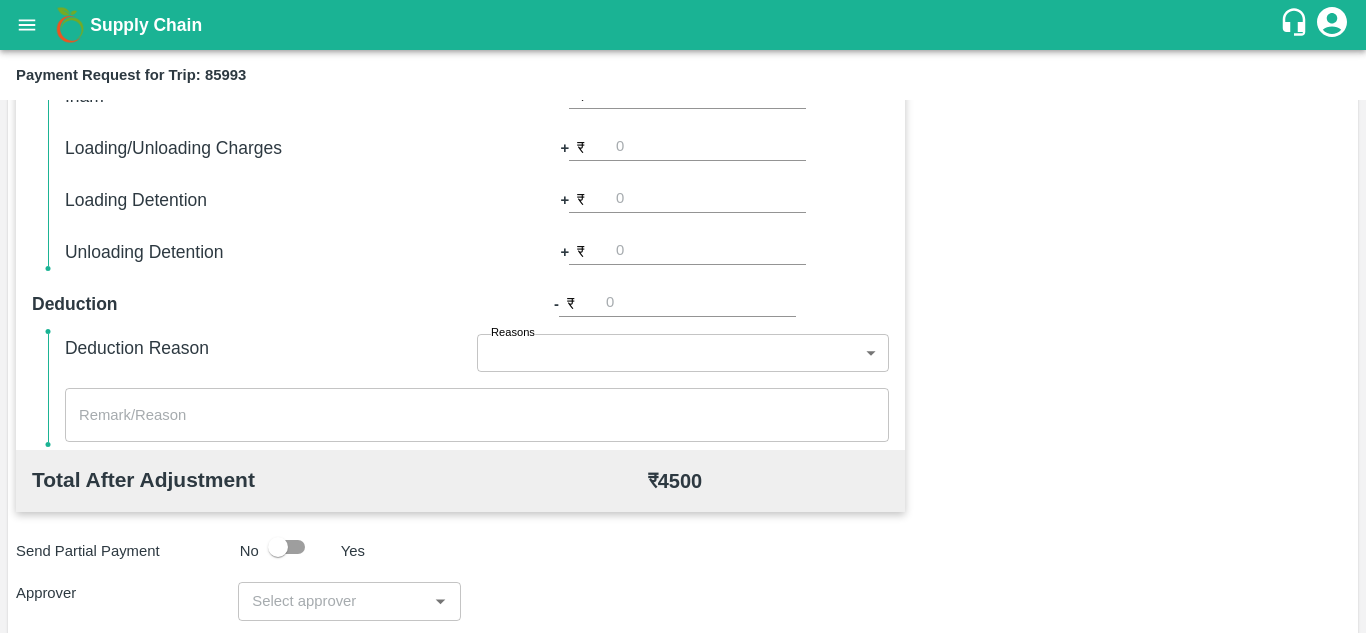 scroll, scrollTop: 910, scrollLeft: 0, axis: vertical 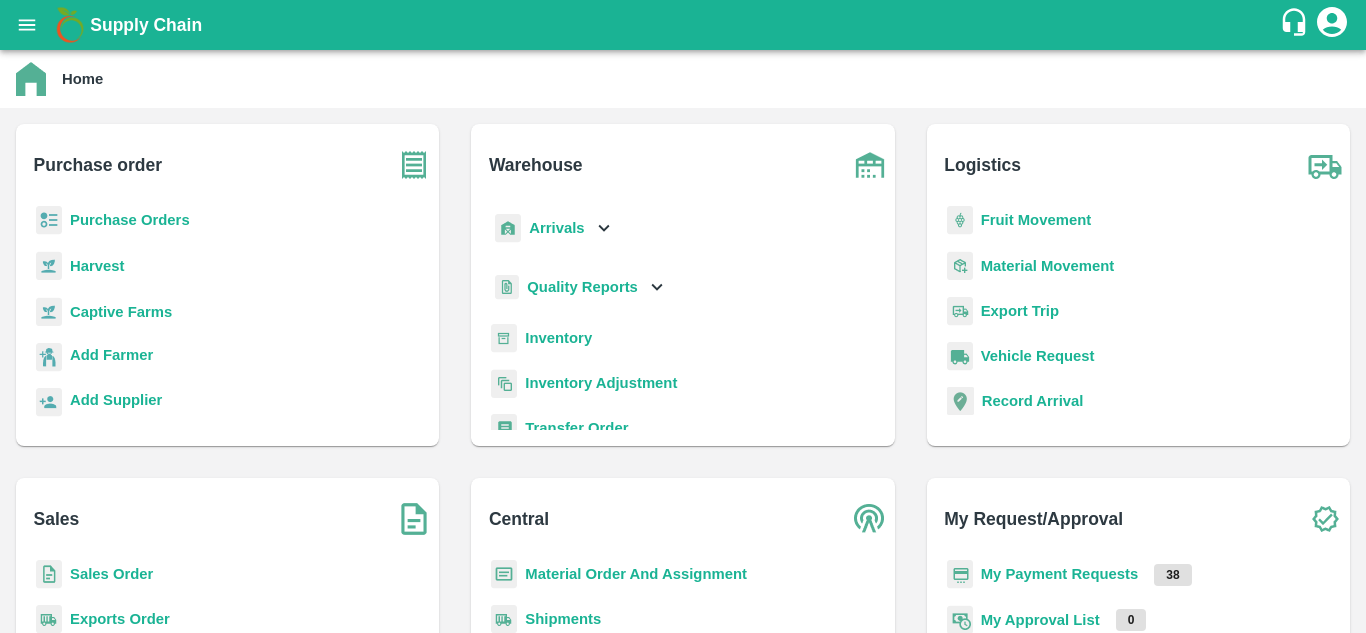 click on "Purchase Orders" at bounding box center [130, 220] 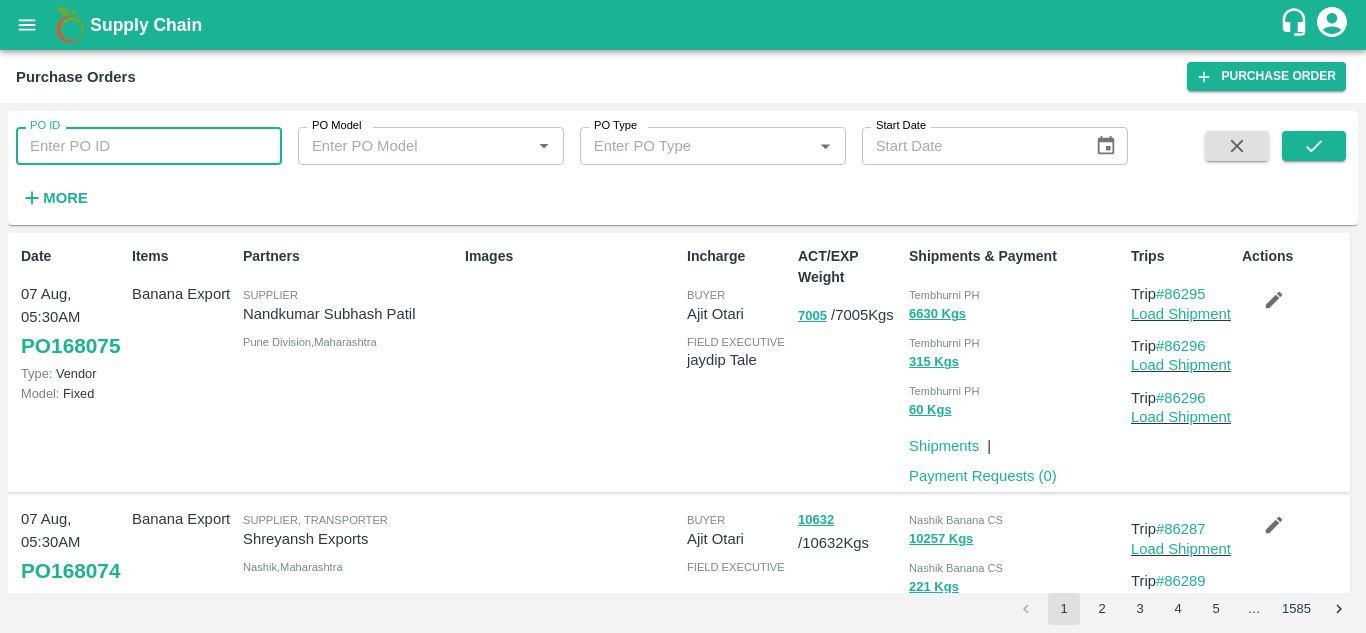 click on "PO ID" at bounding box center (149, 146) 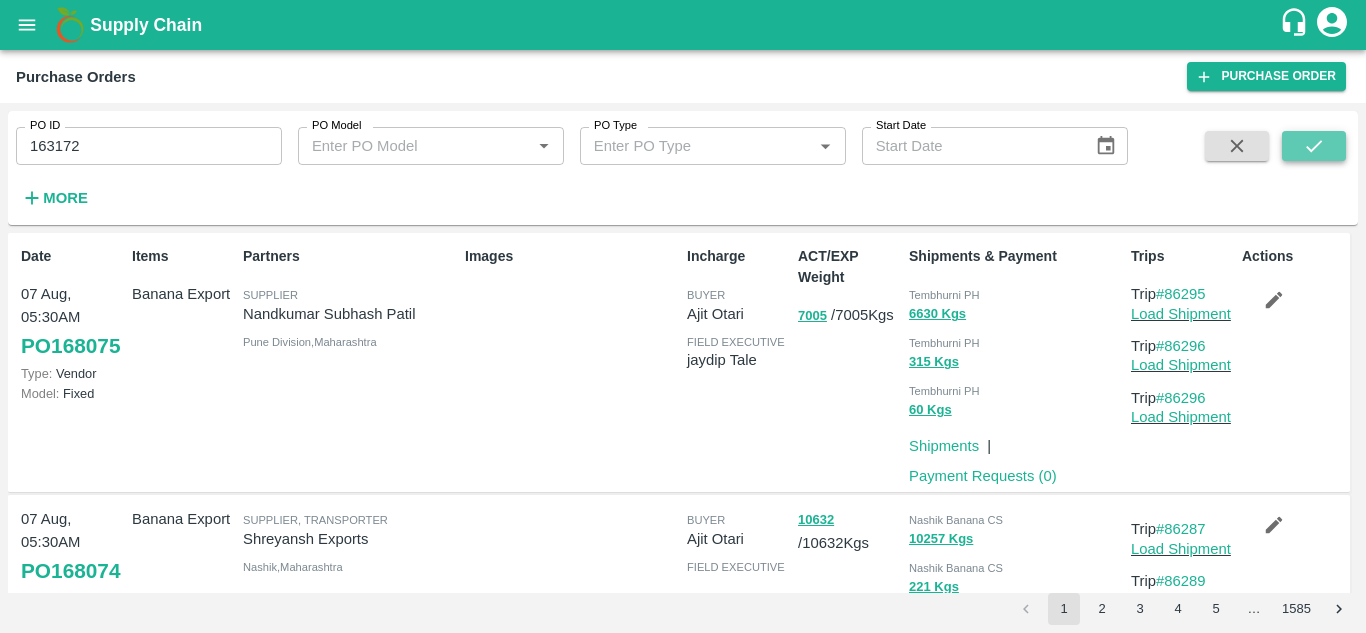 click 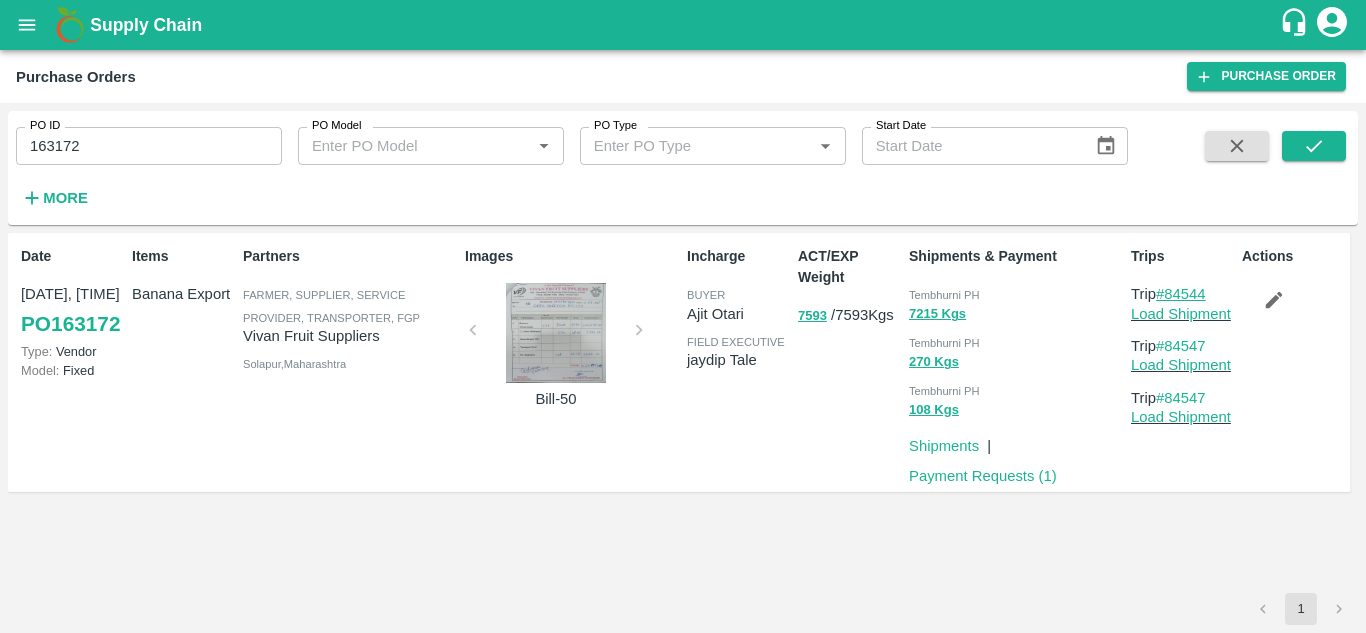 drag, startPoint x: 1220, startPoint y: 293, endPoint x: 1166, endPoint y: 292, distance: 54.00926 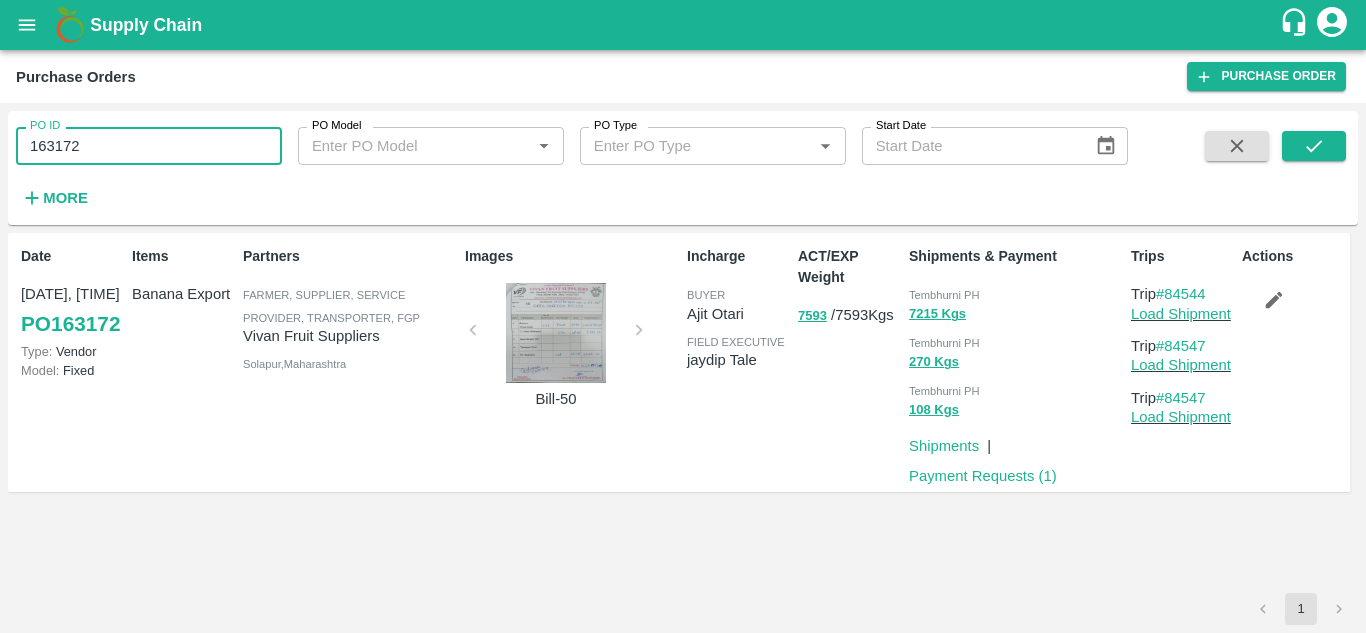 click on "163172" at bounding box center (149, 146) 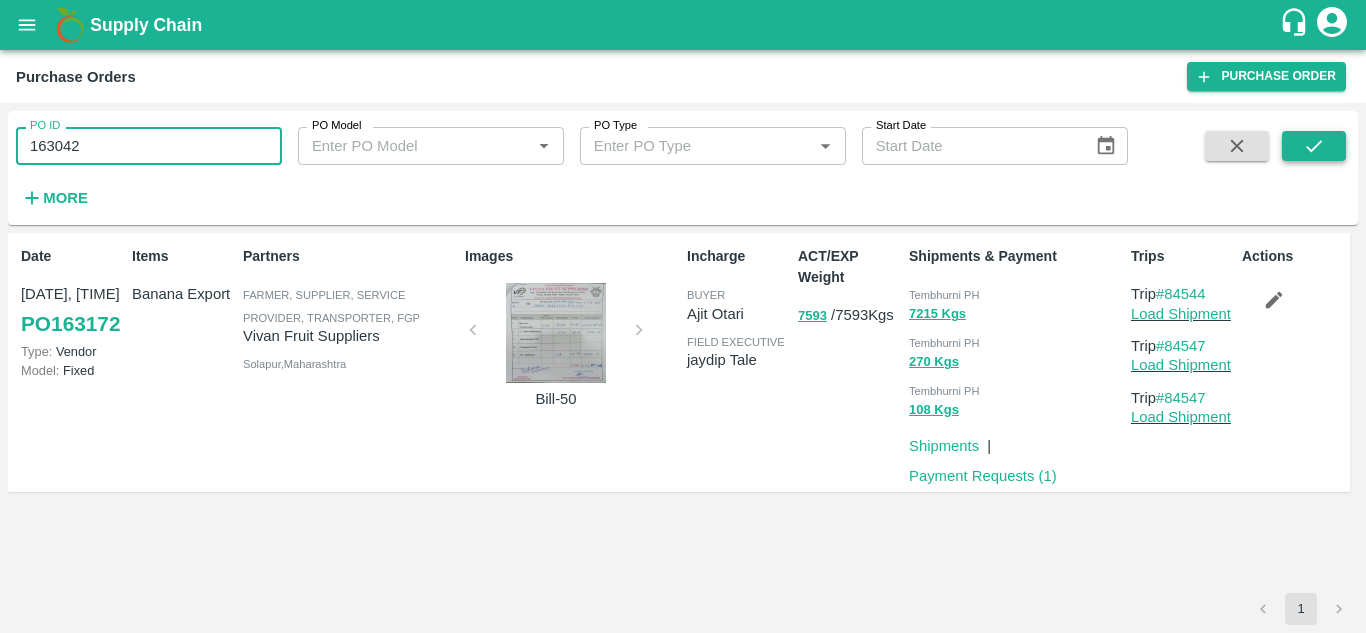 type on "163042" 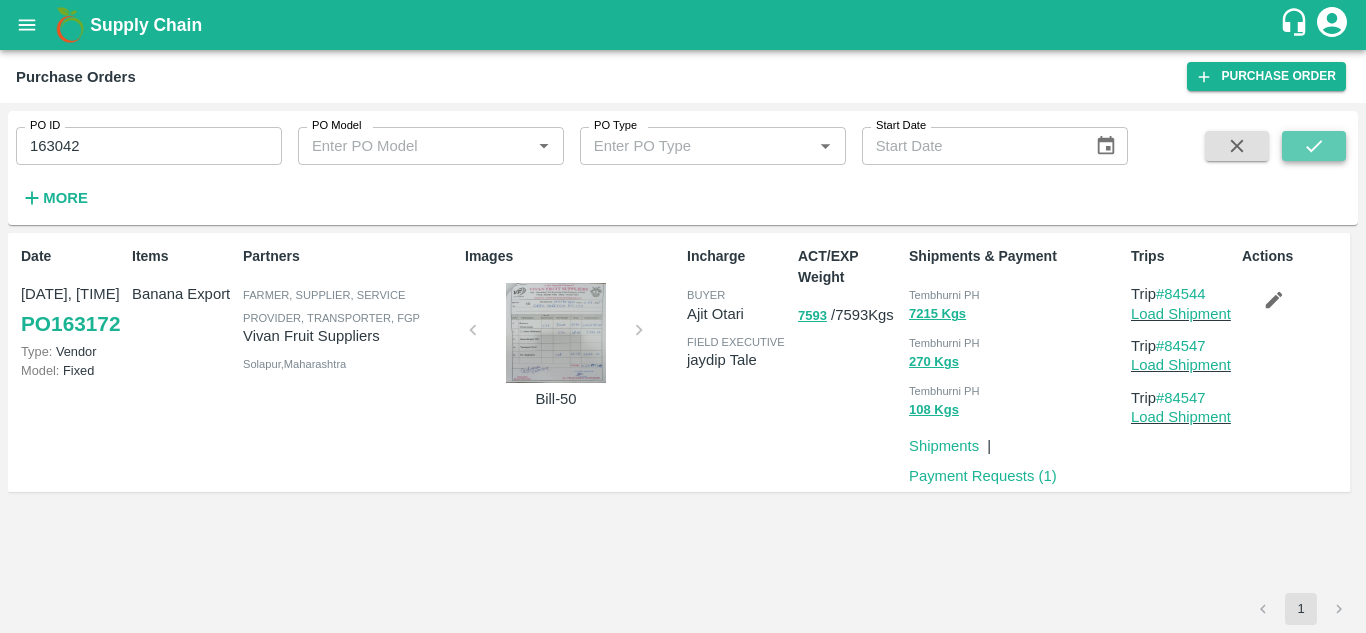click 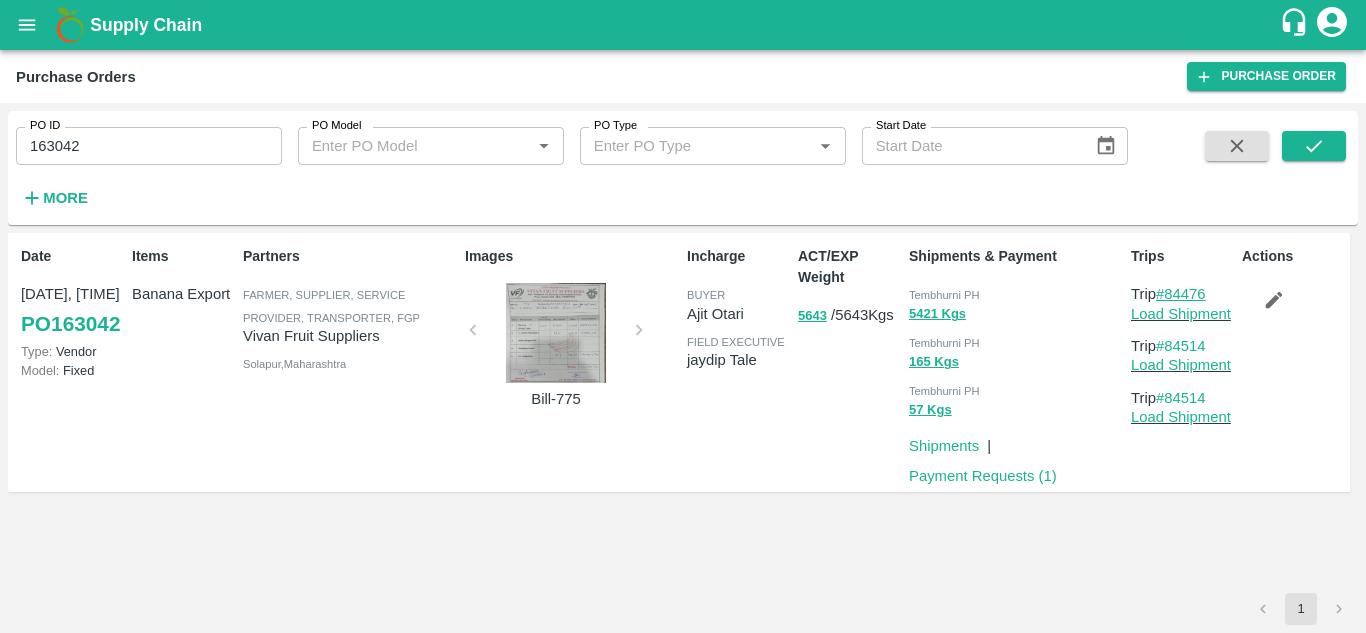 drag, startPoint x: 1218, startPoint y: 292, endPoint x: 1167, endPoint y: 296, distance: 51.156624 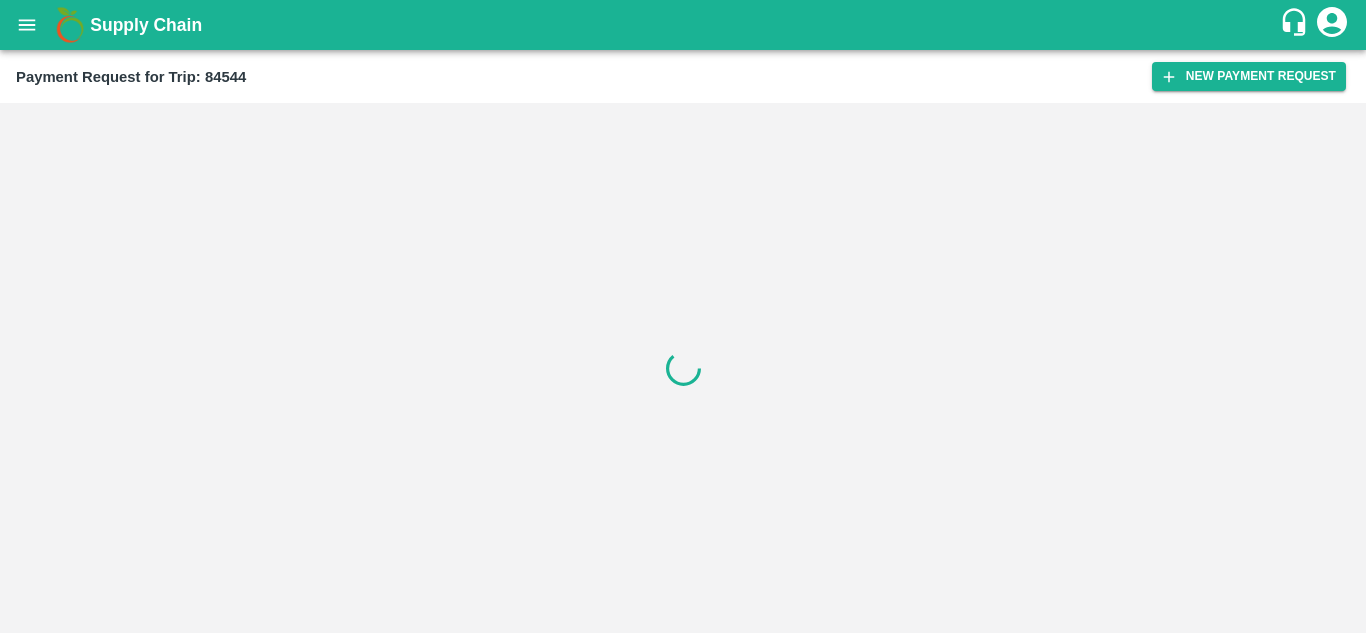 scroll, scrollTop: 0, scrollLeft: 0, axis: both 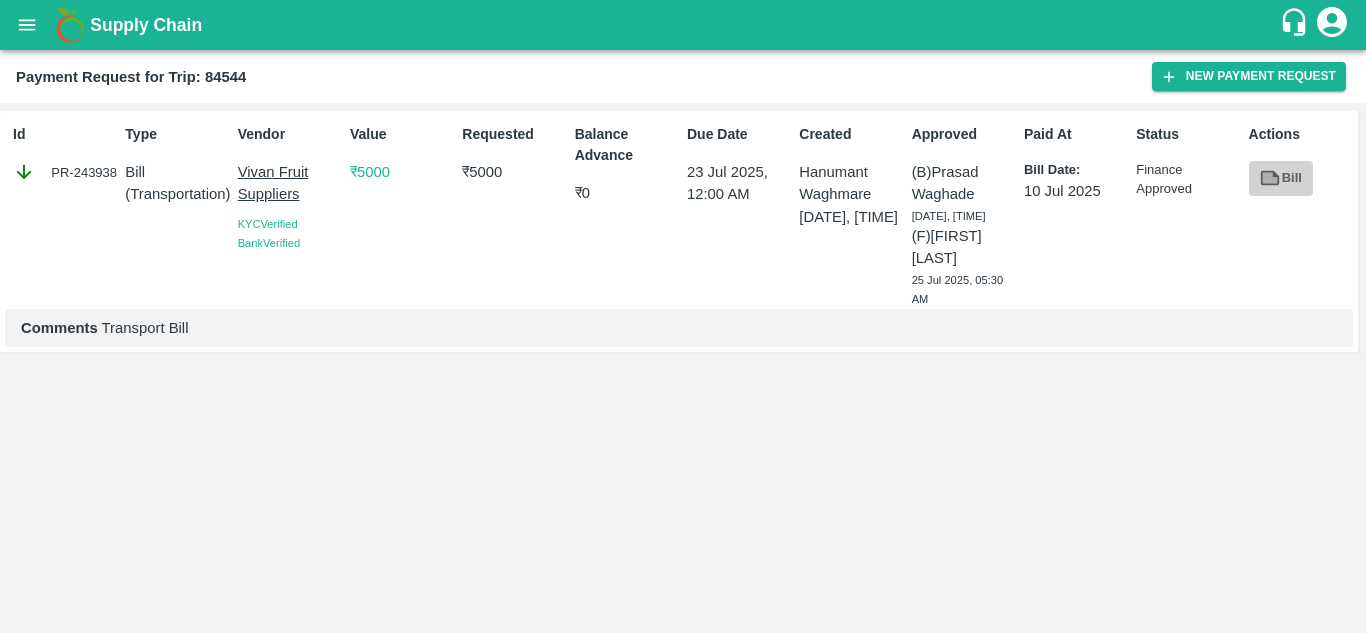 click 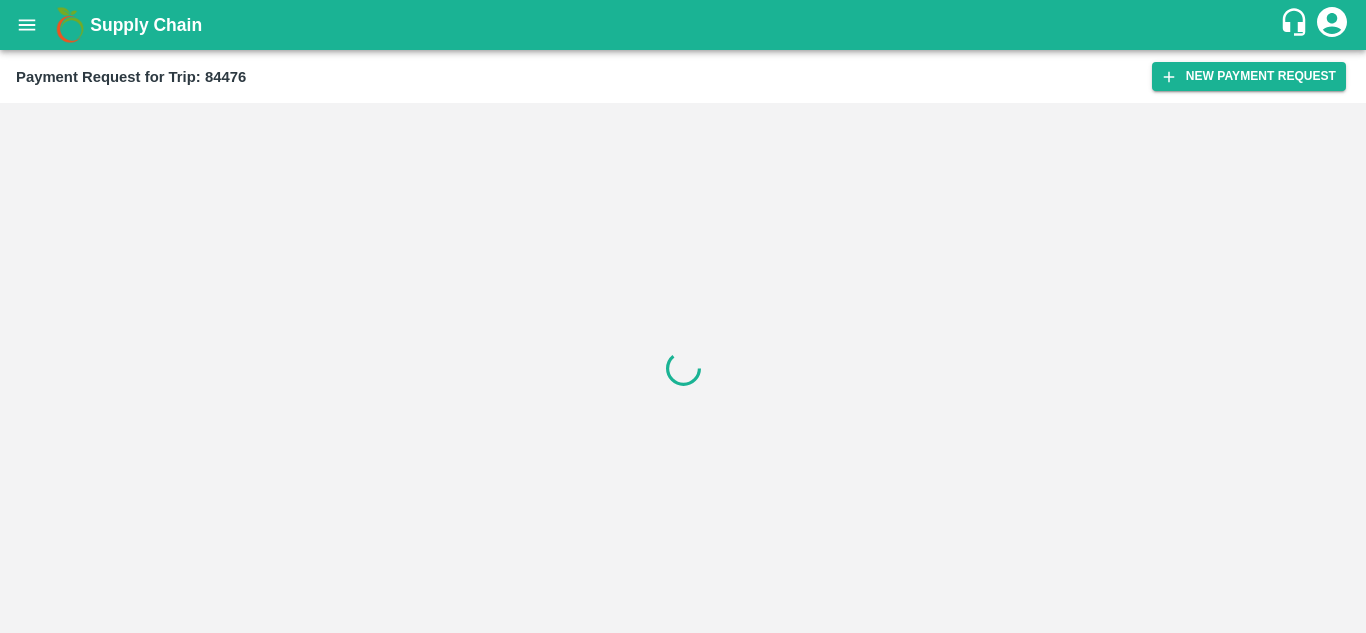 scroll, scrollTop: 0, scrollLeft: 0, axis: both 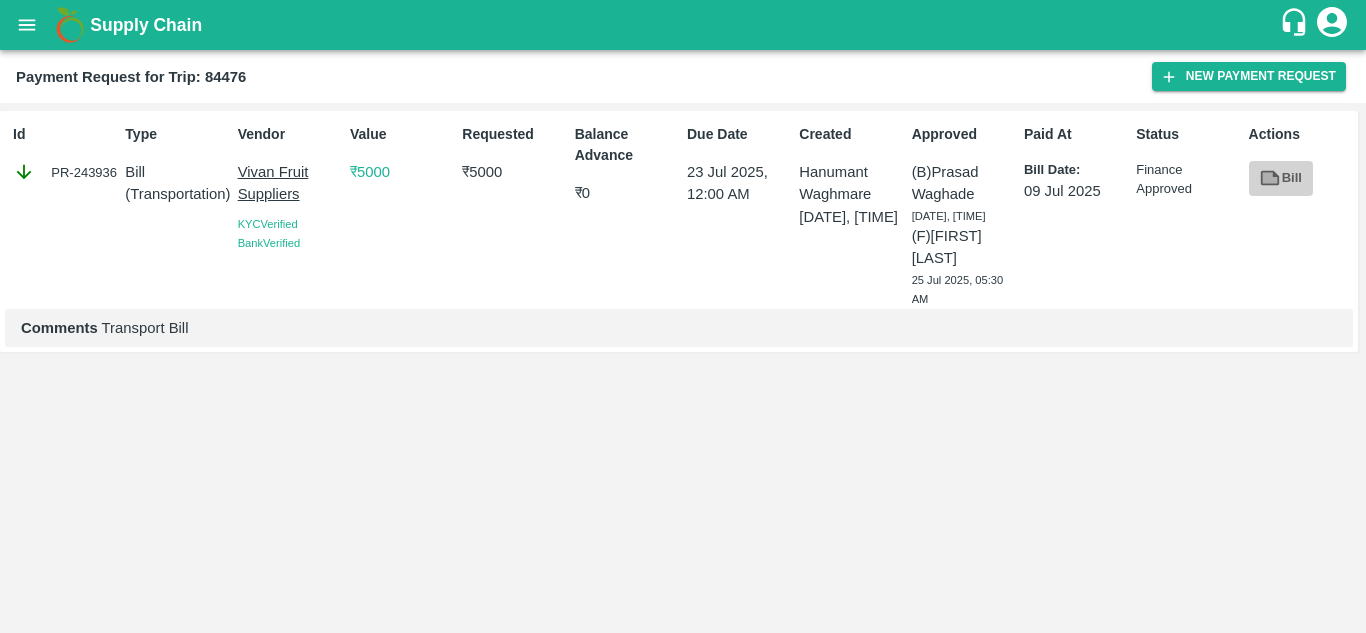 click on "Bill" at bounding box center [1281, 178] 